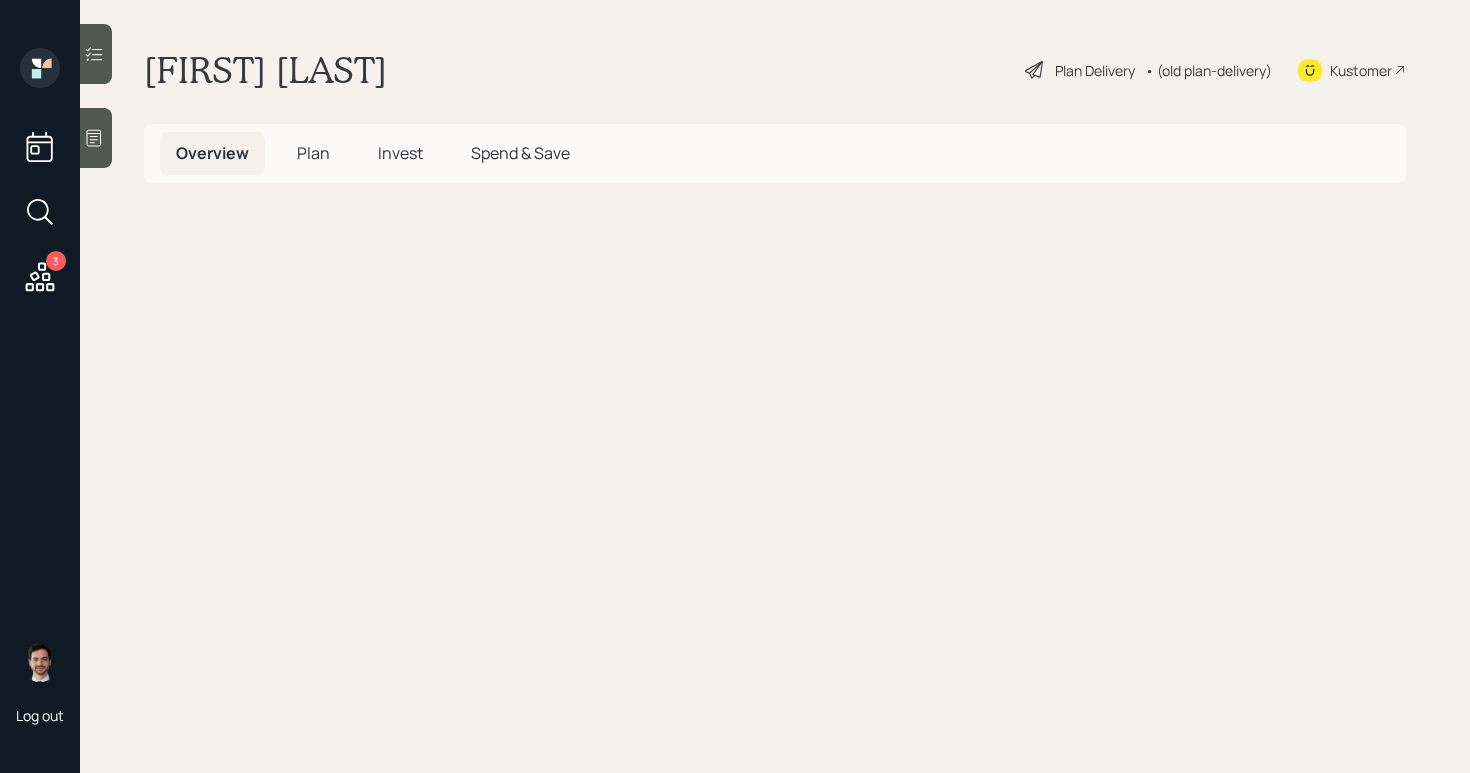 scroll, scrollTop: 0, scrollLeft: 0, axis: both 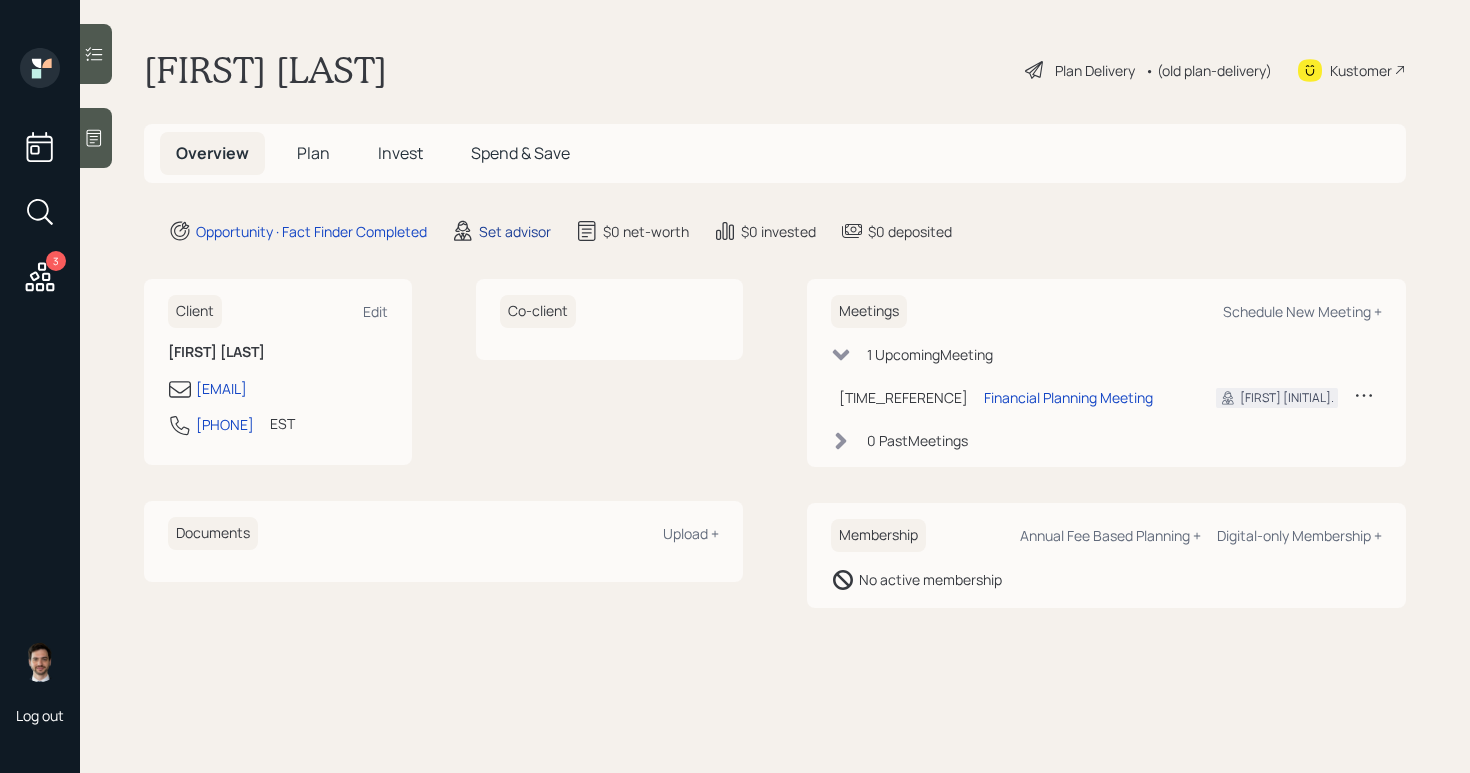 click on "Set advisor" at bounding box center [515, 231] 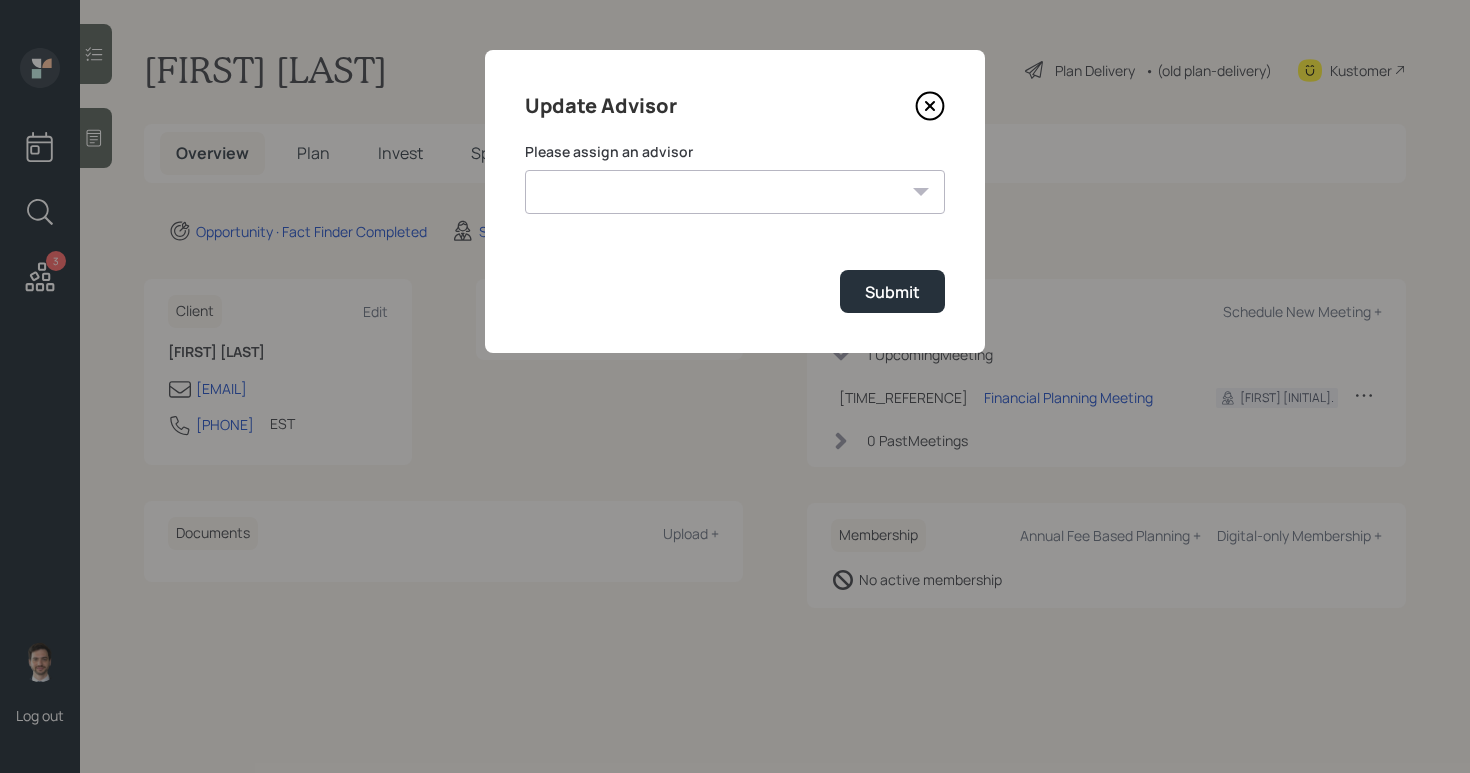 click on "Please assign an advisor" at bounding box center [735, 152] 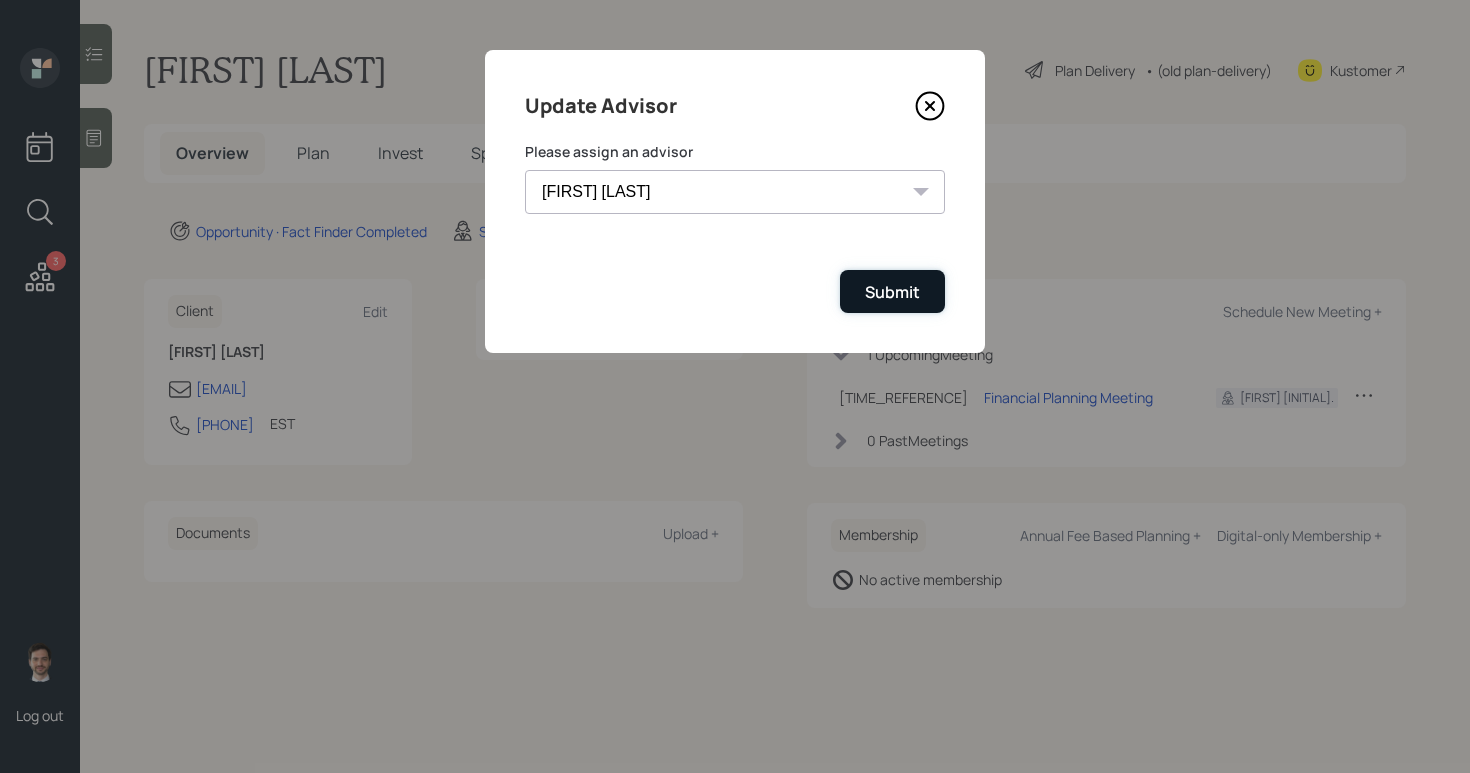 click on "Submit" at bounding box center [892, 291] 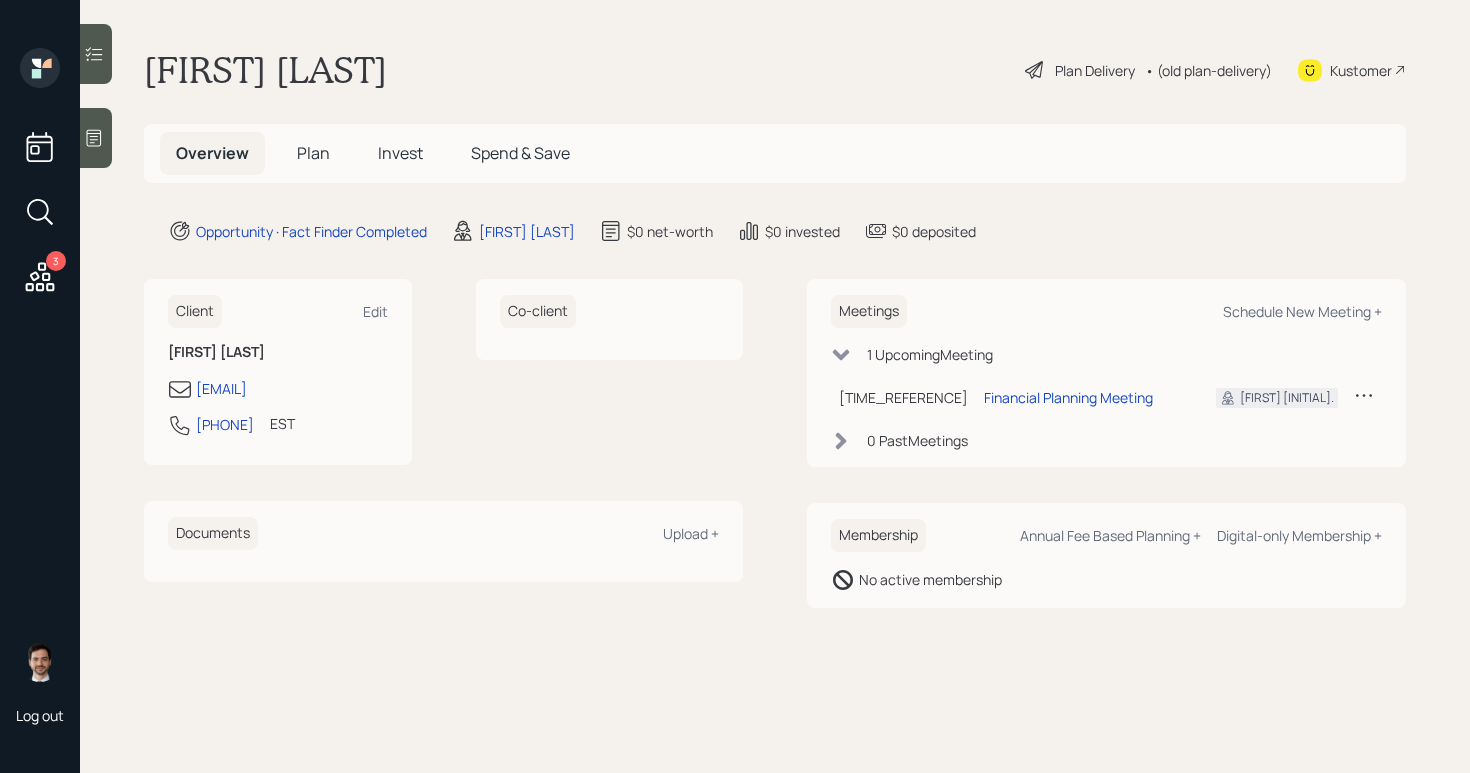 click 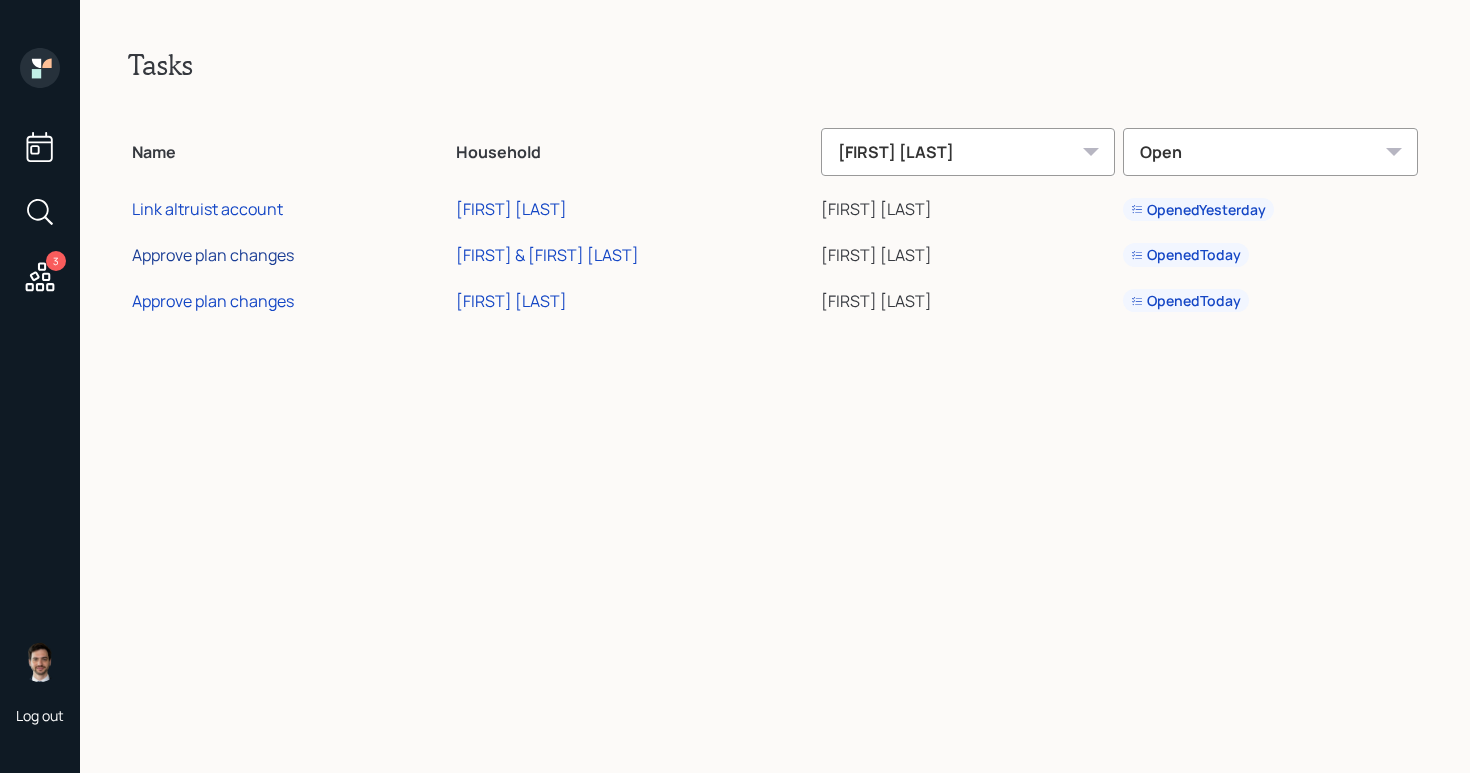 click on "Approve plan changes" at bounding box center [213, 255] 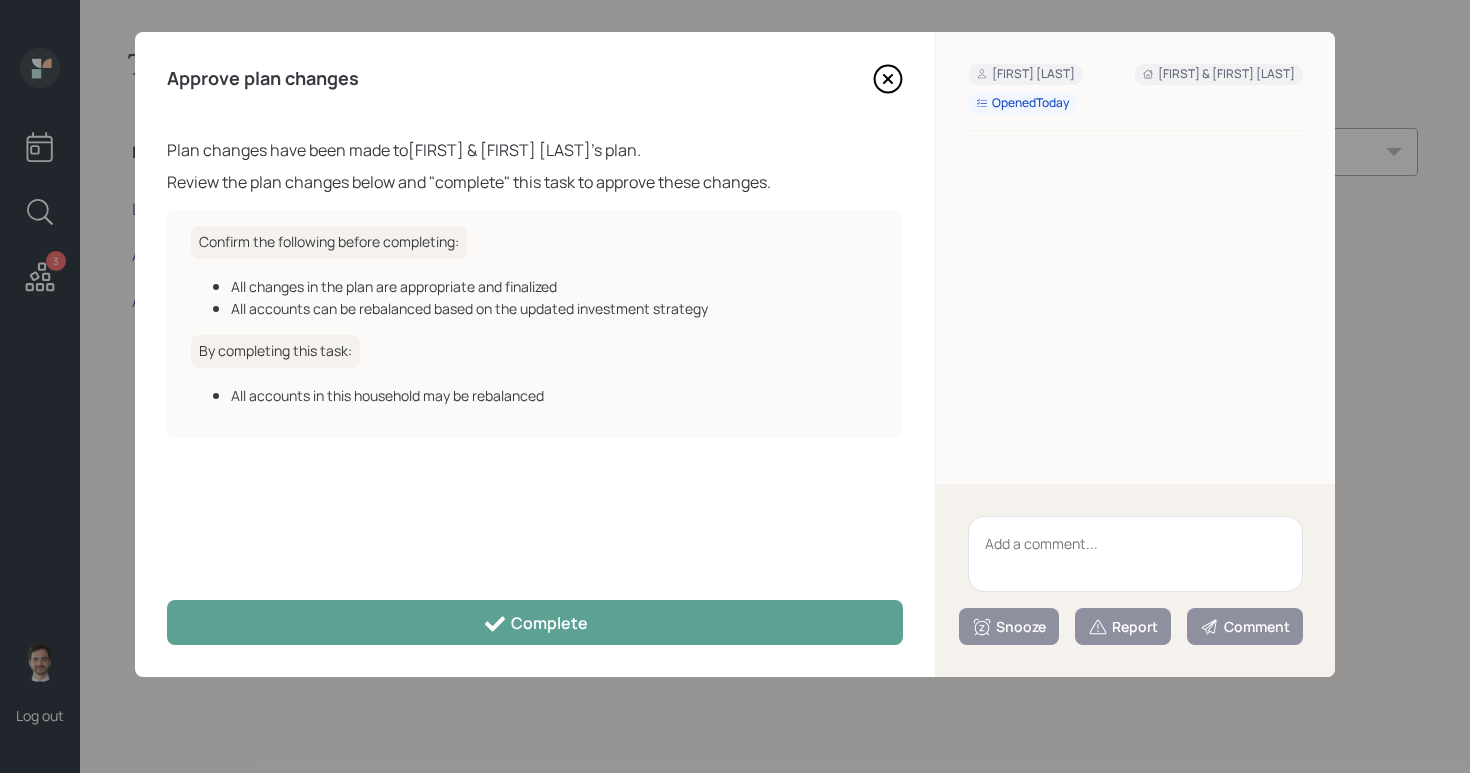 click at bounding box center (1135, 554) 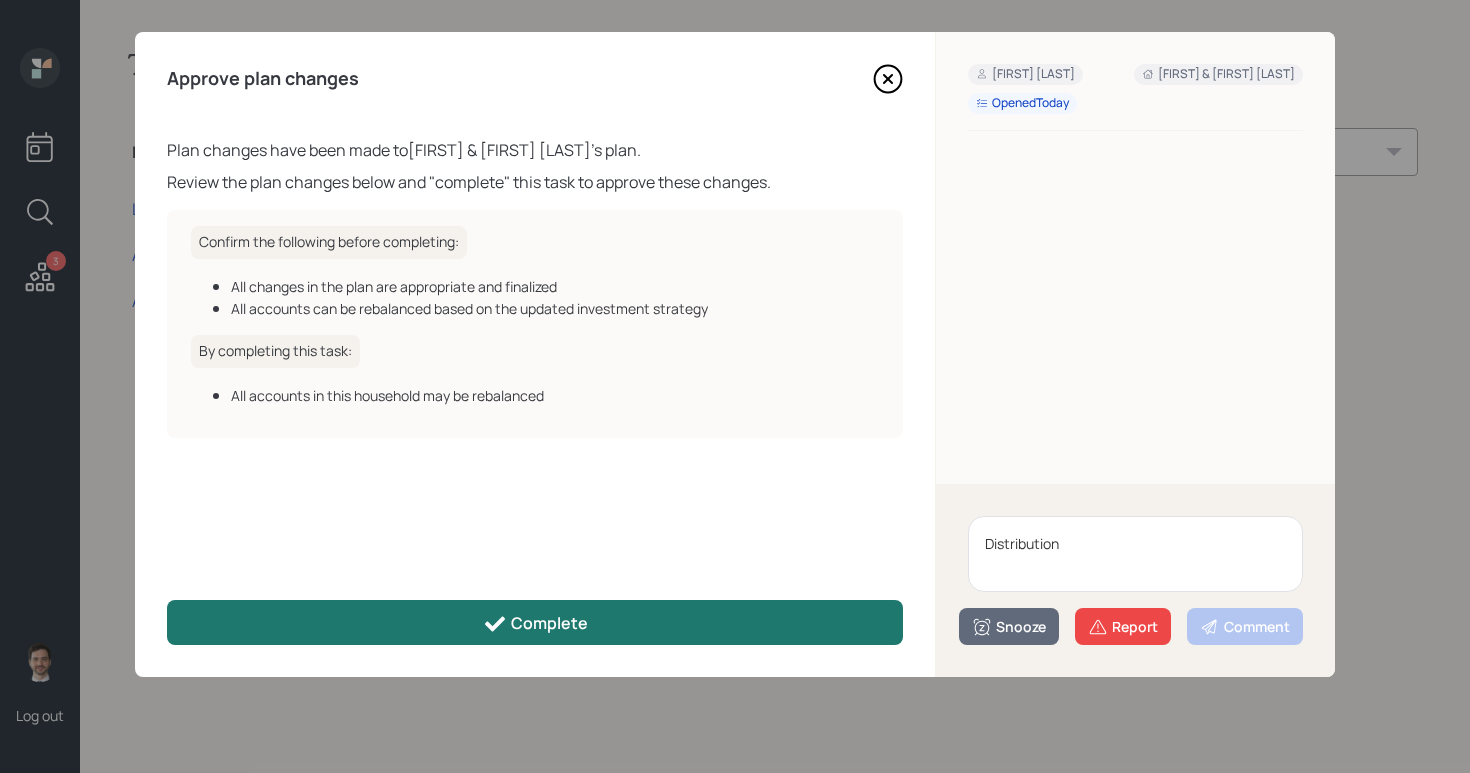 type on "Distribution" 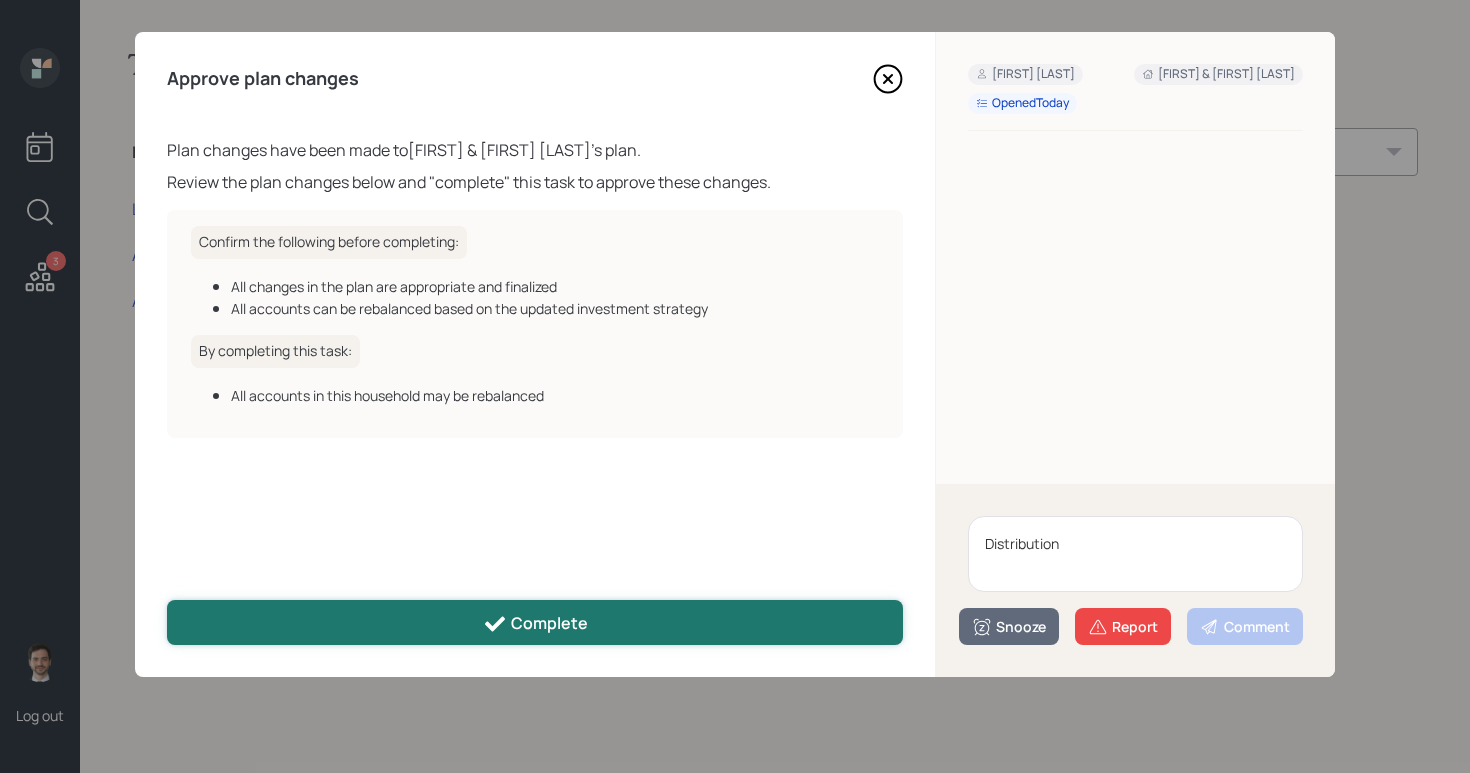 click on "Complete" at bounding box center [535, 622] 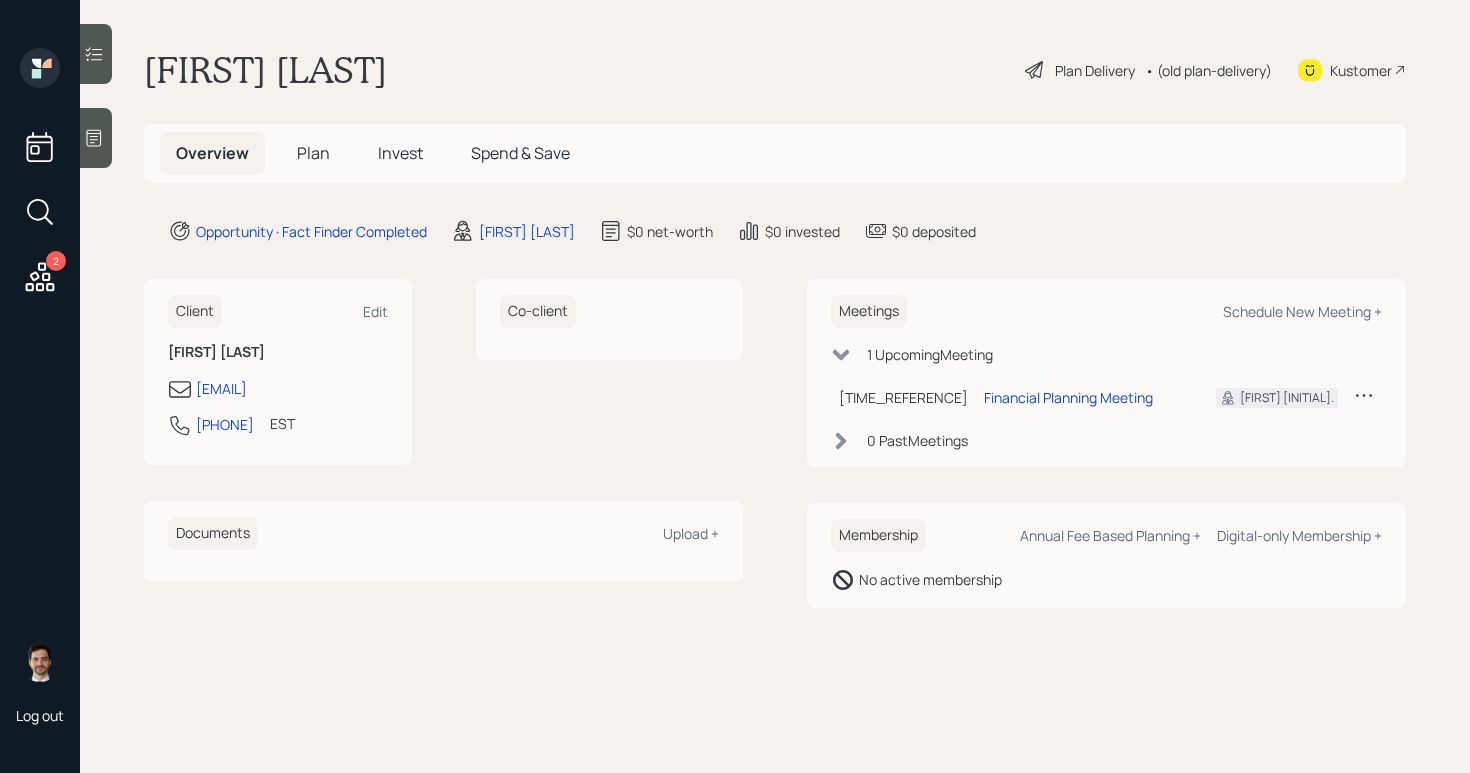 click on "Plan" at bounding box center (313, 153) 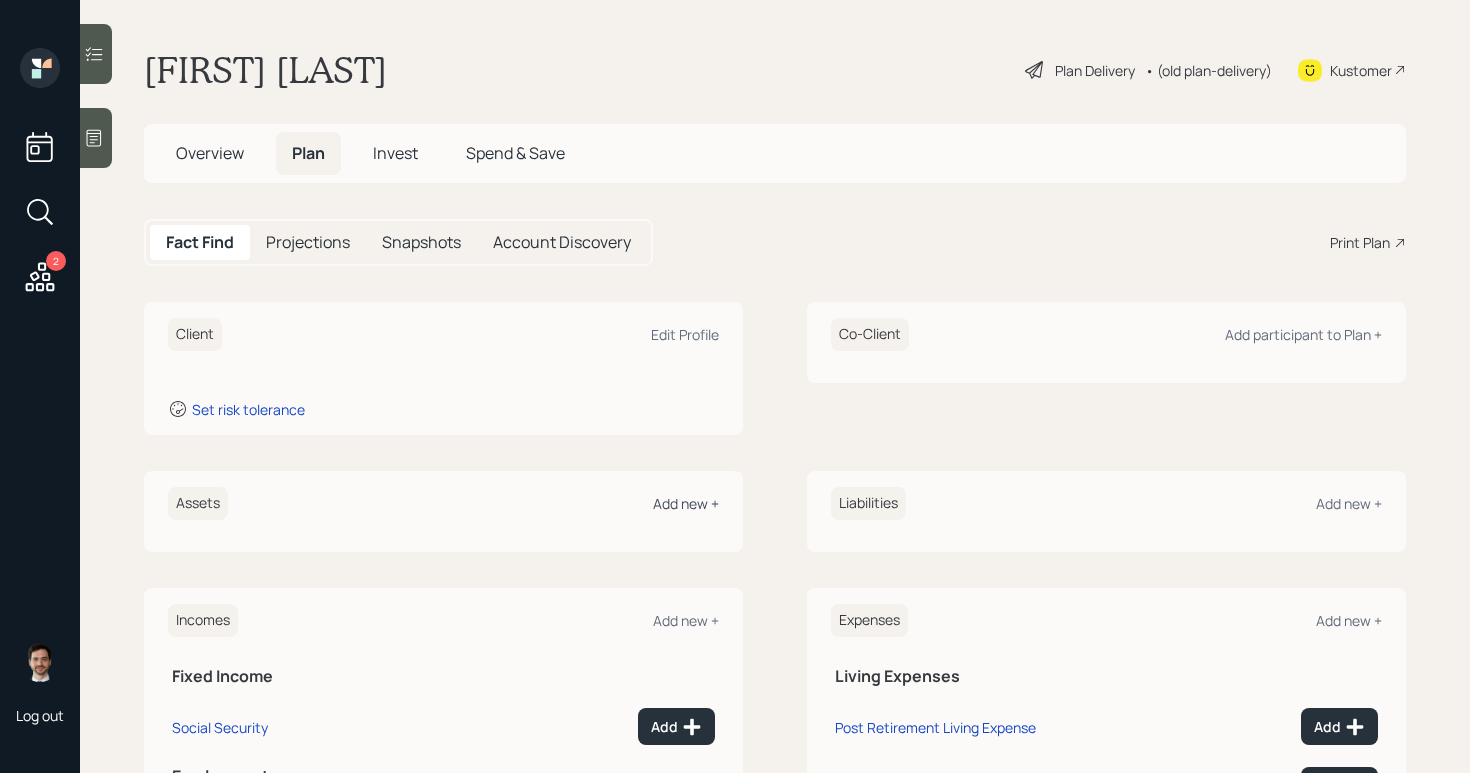 click on "Add new +" at bounding box center (686, 503) 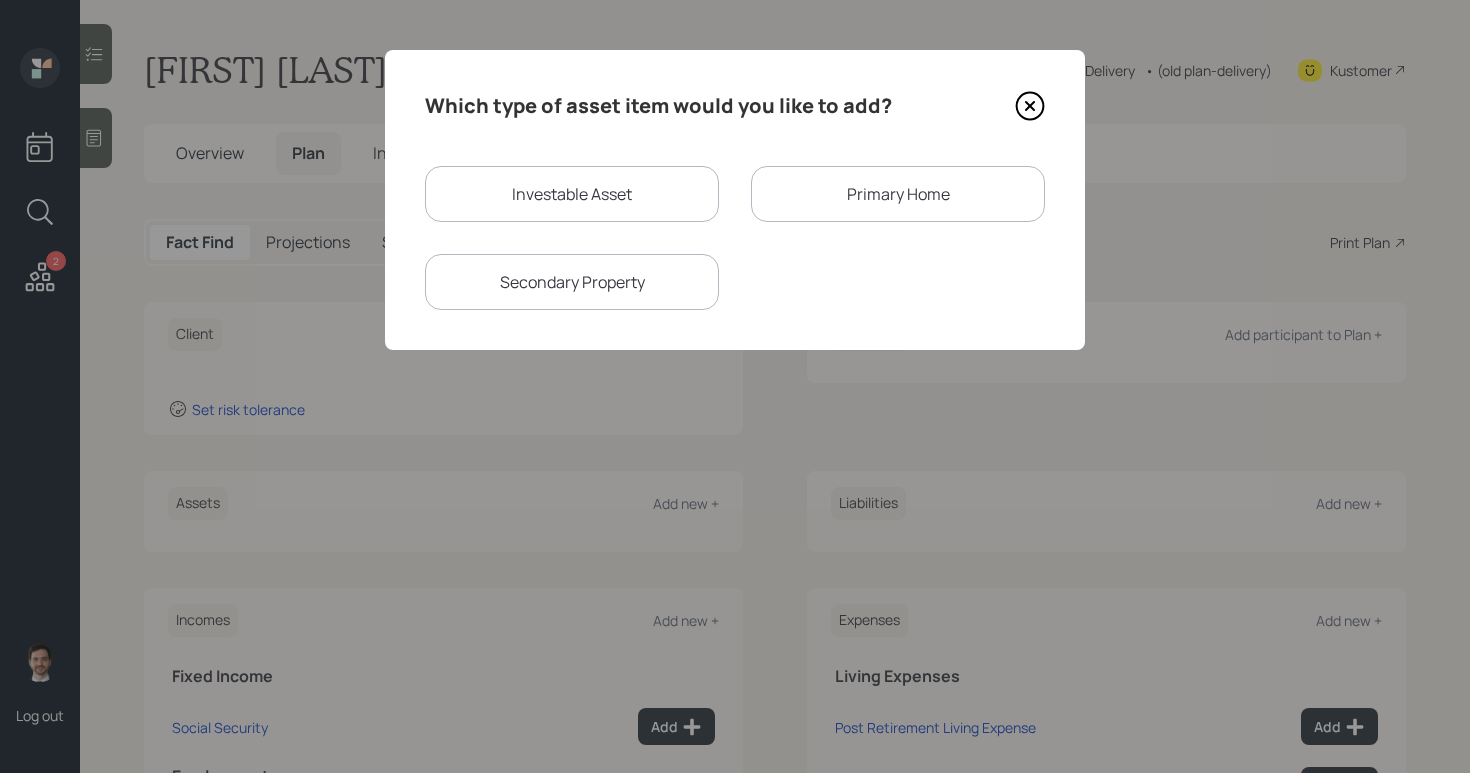 click on "Investable Asset" at bounding box center (572, 194) 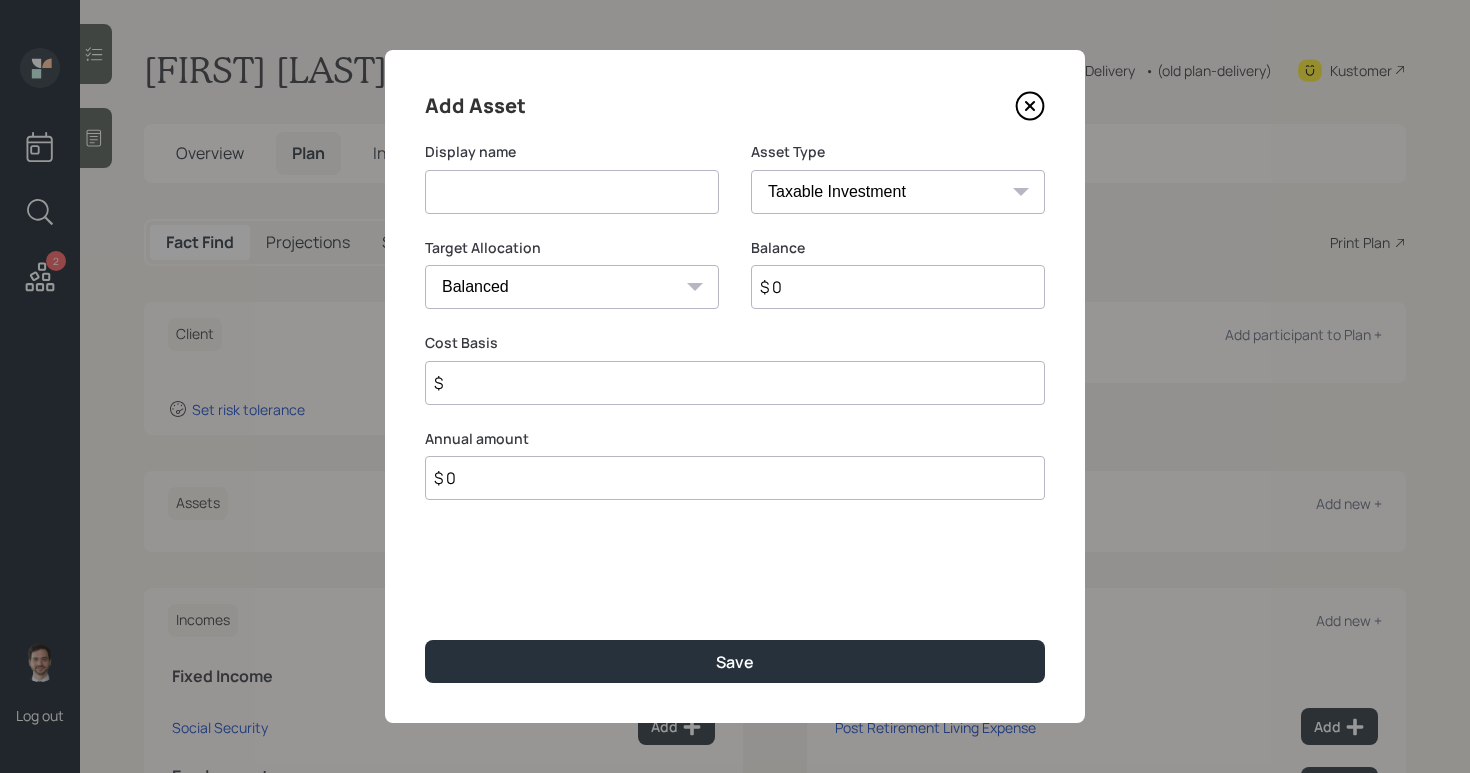 click at bounding box center [572, 192] 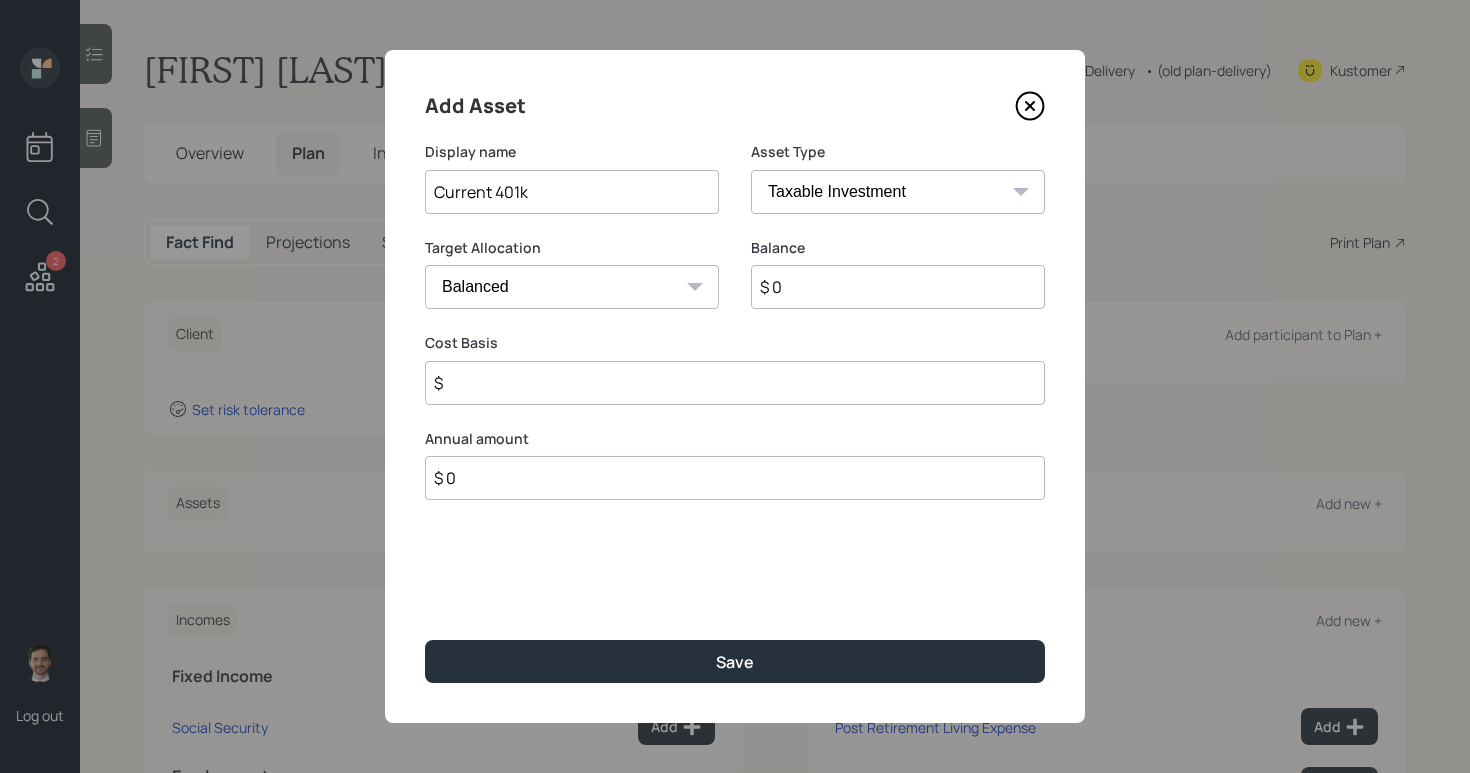 type on "Current 401k" 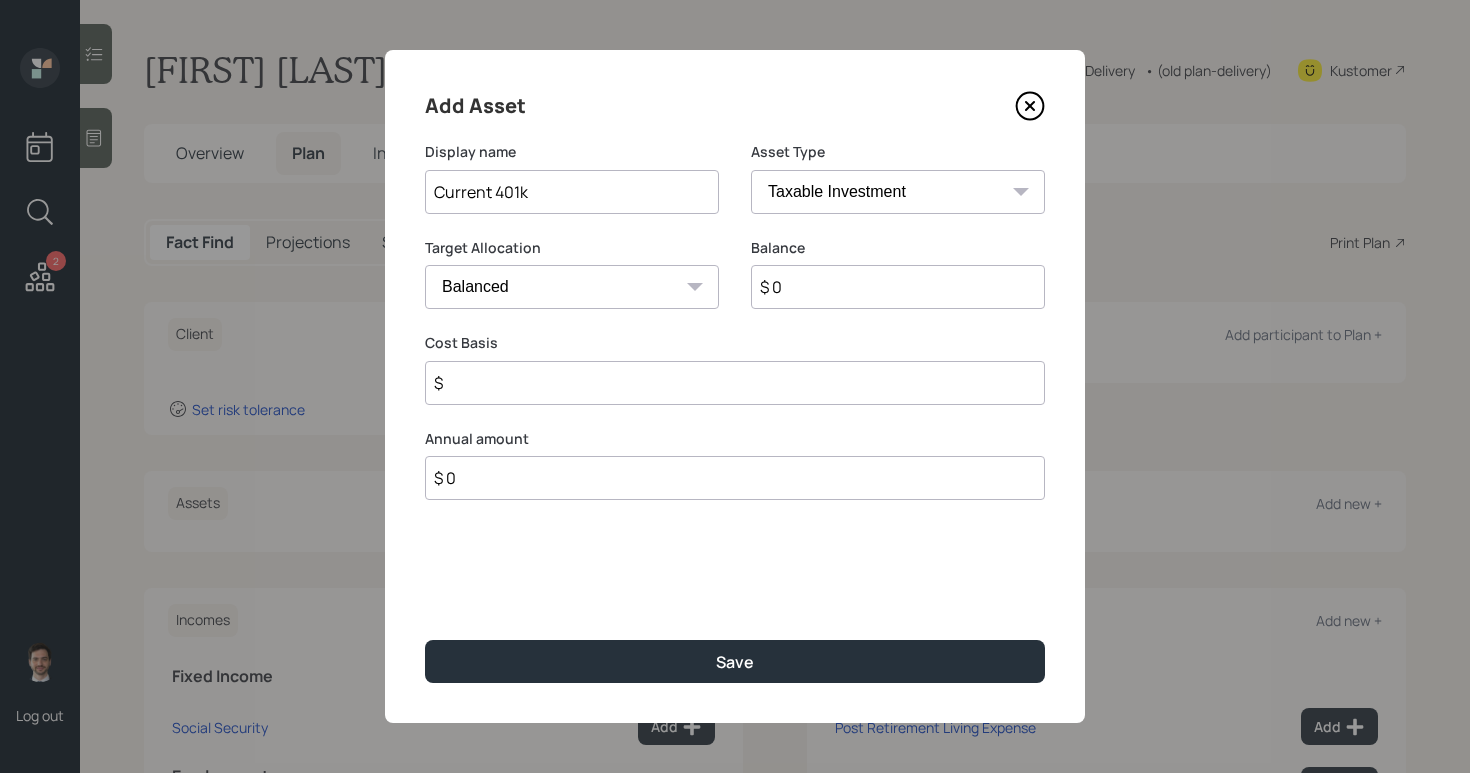 select on "company_sponsored" 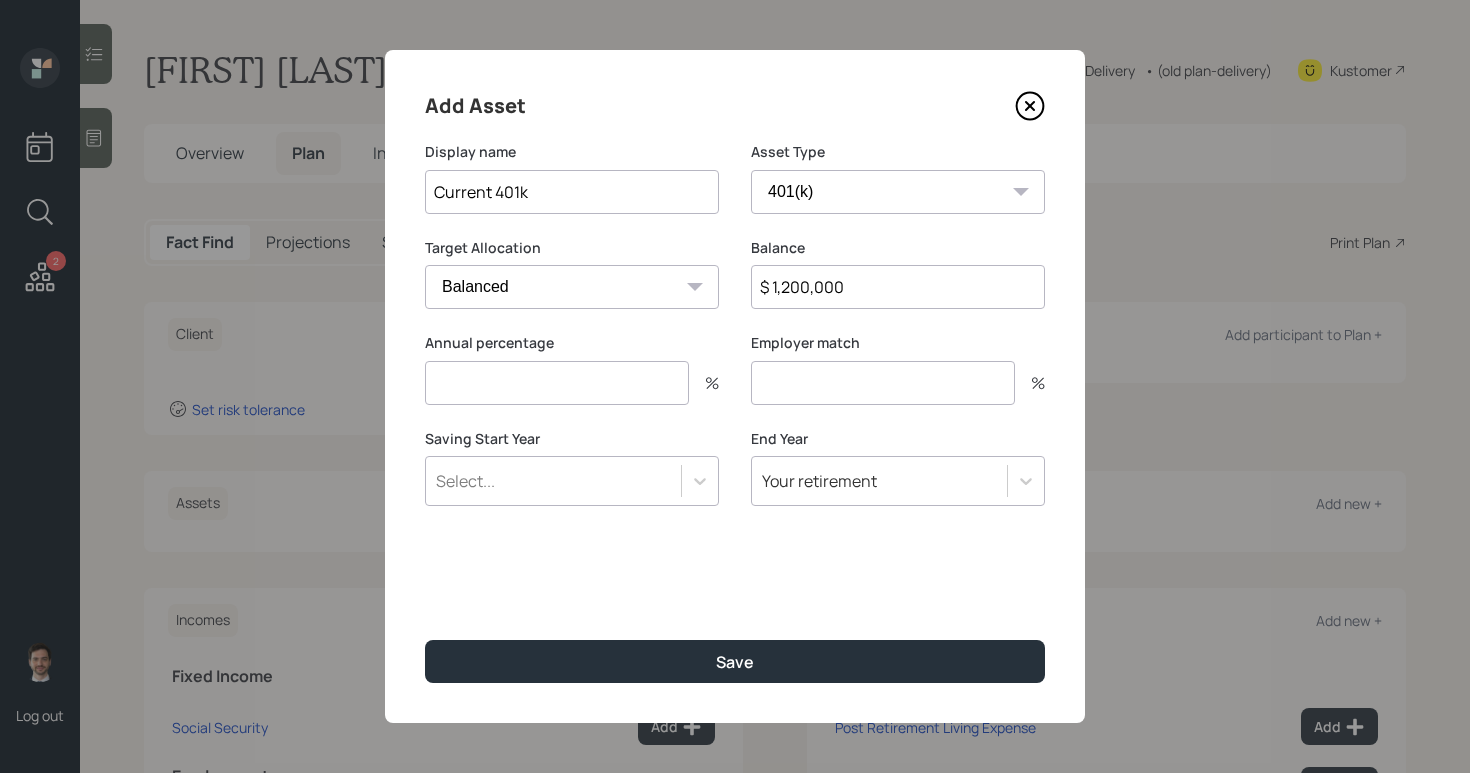 type on "$ 1,200,000" 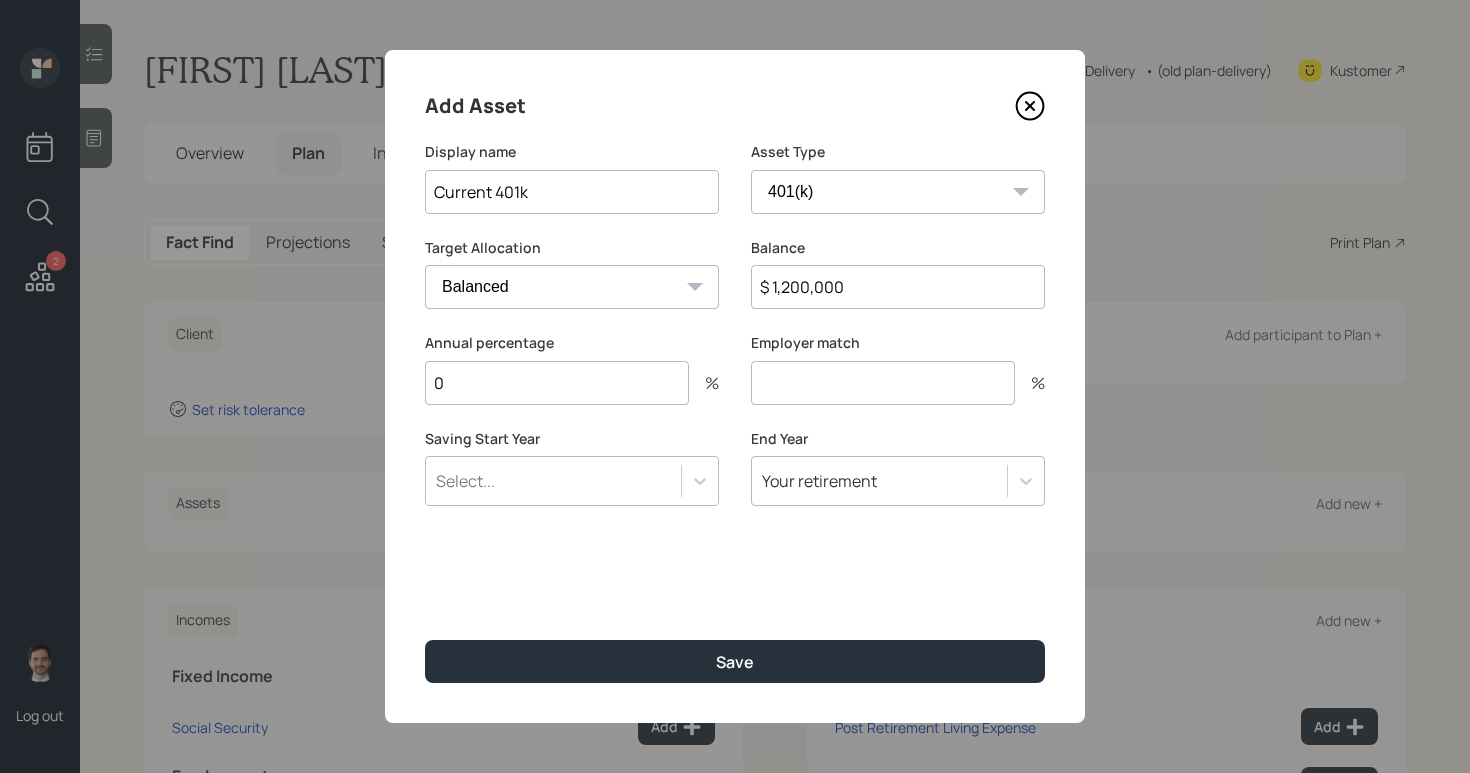 type on "0" 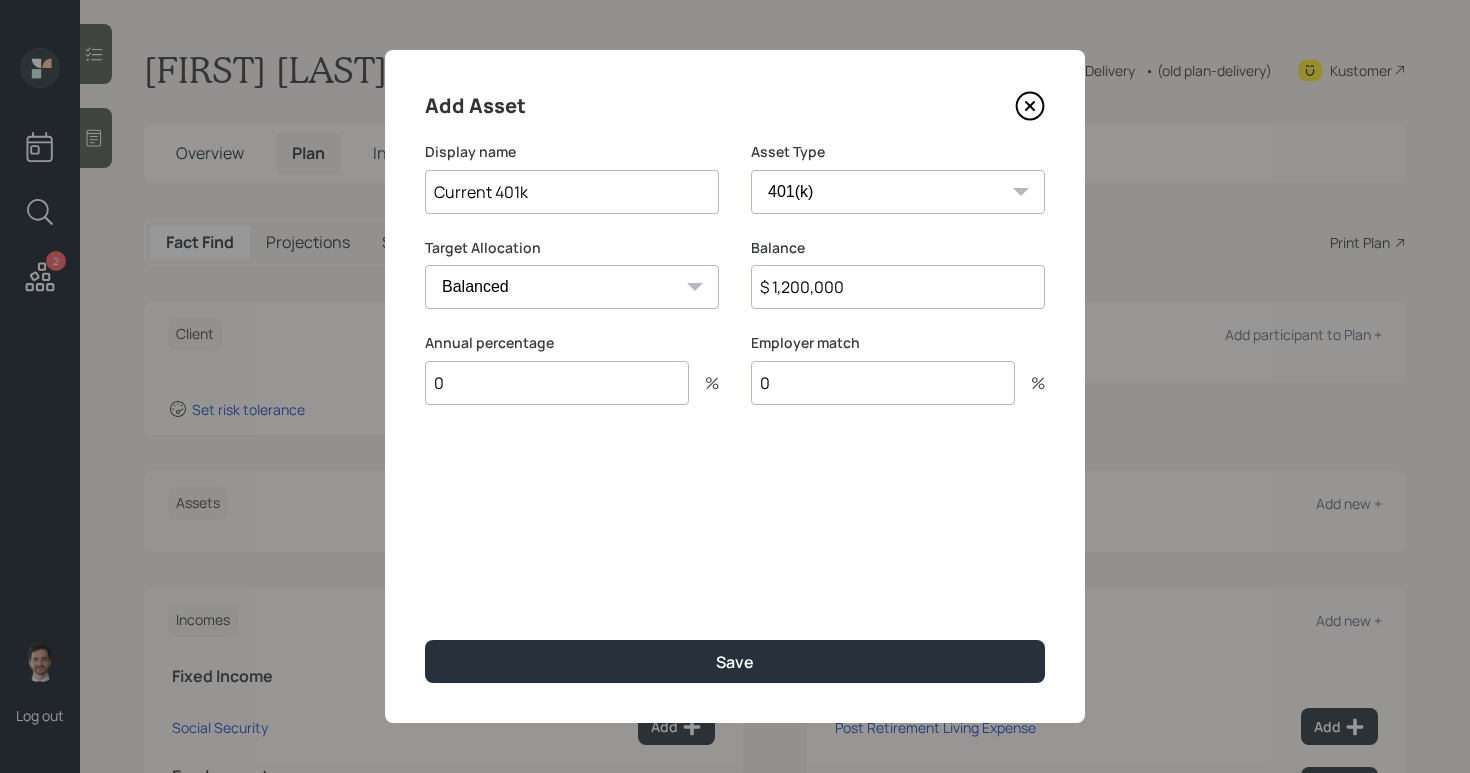 type on "0" 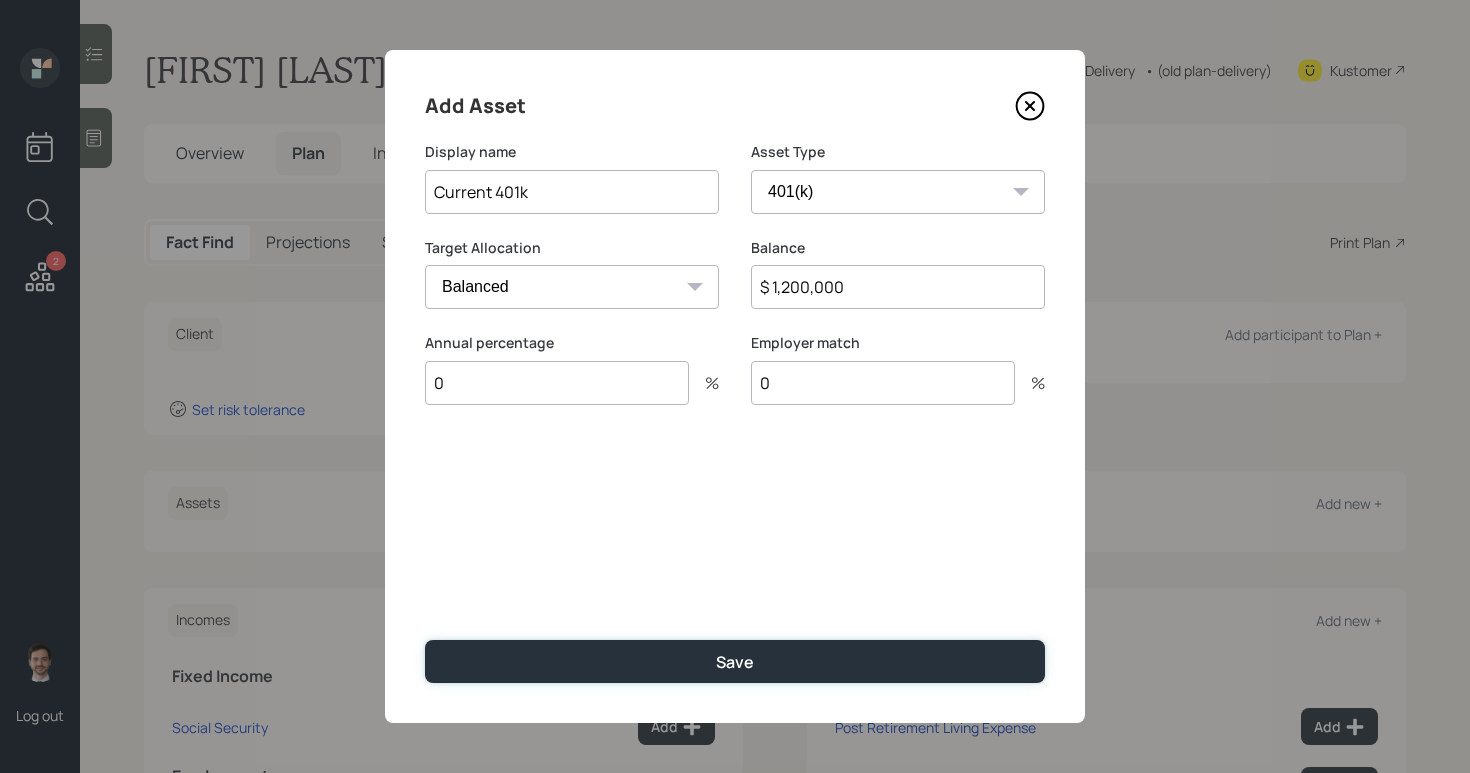 type 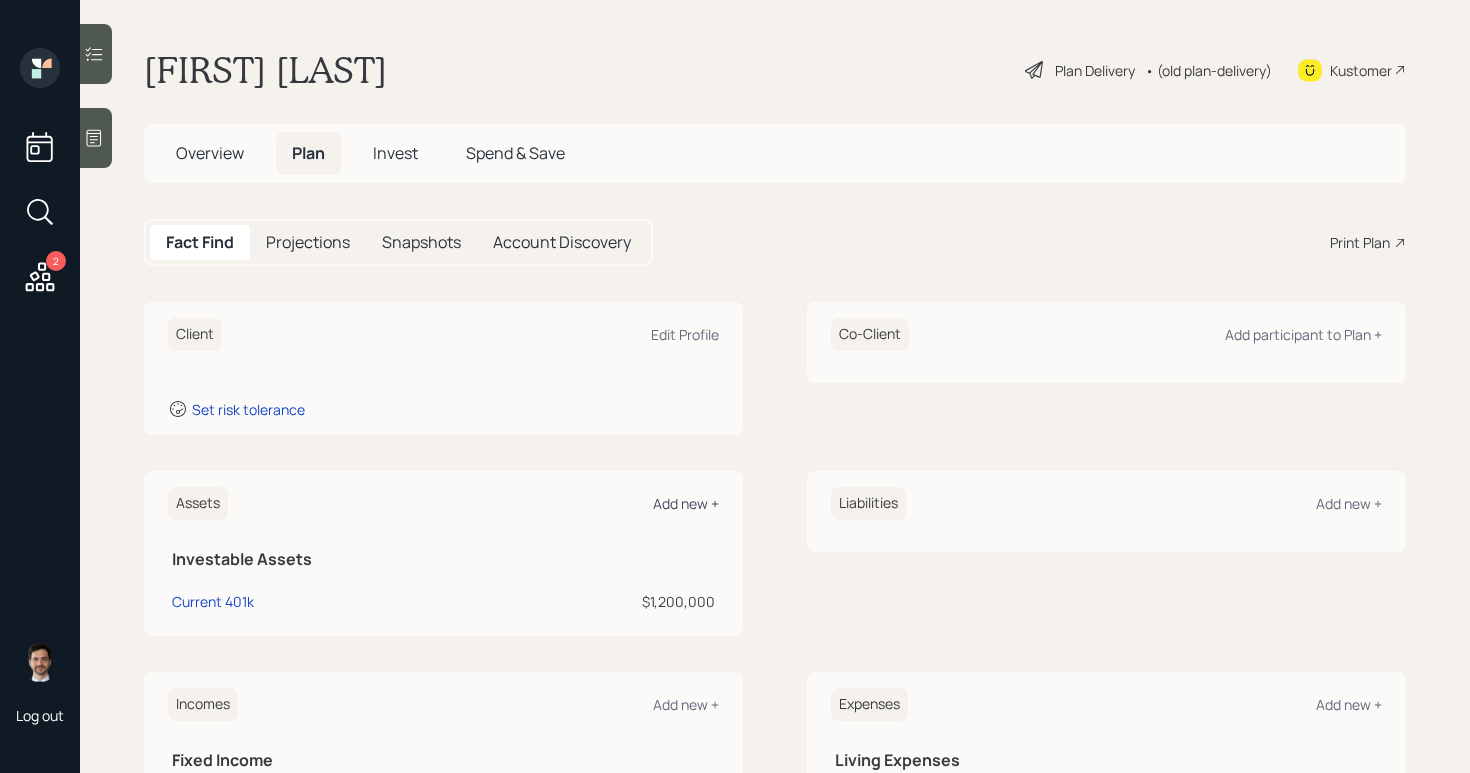 click on "Add new +" at bounding box center (686, 503) 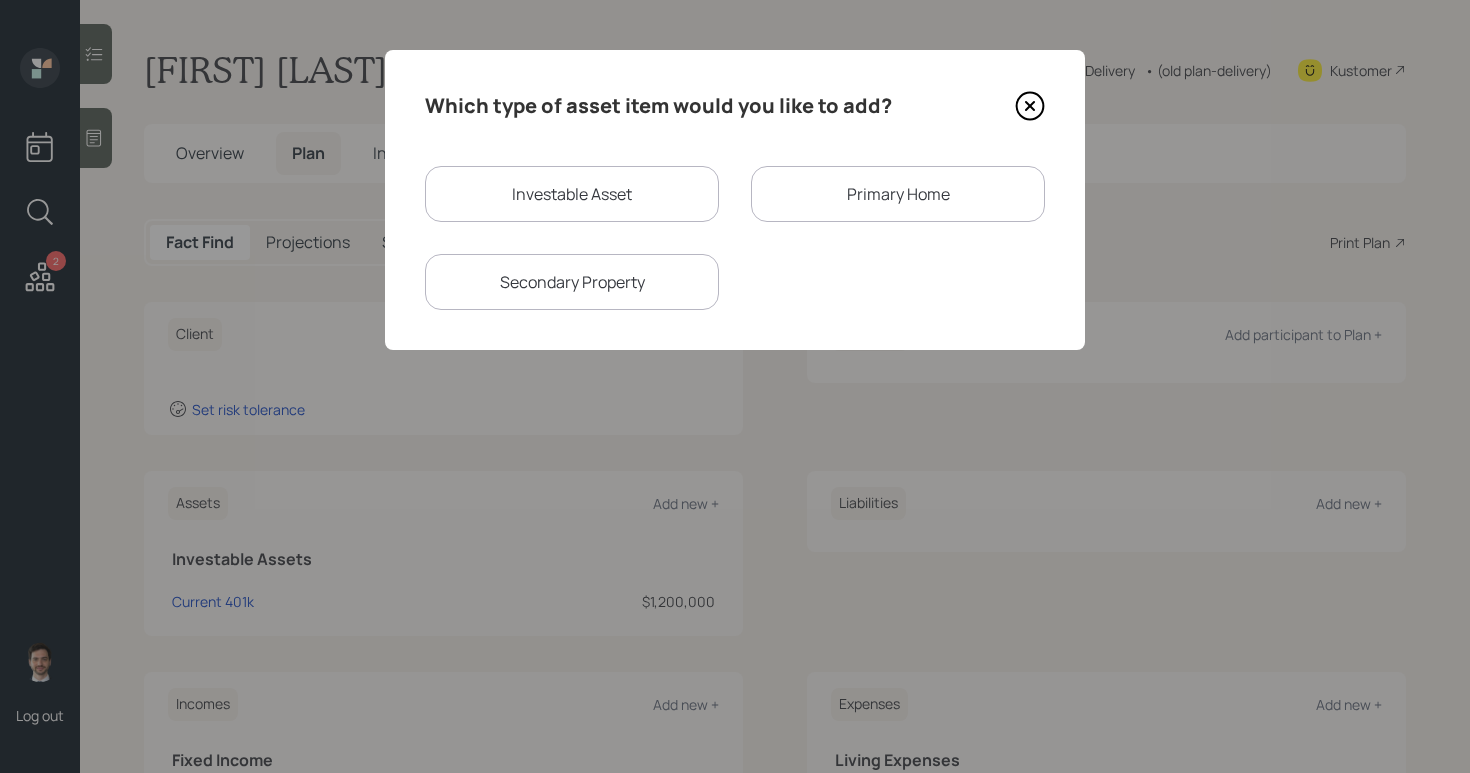 click on "Investable Asset" at bounding box center (572, 194) 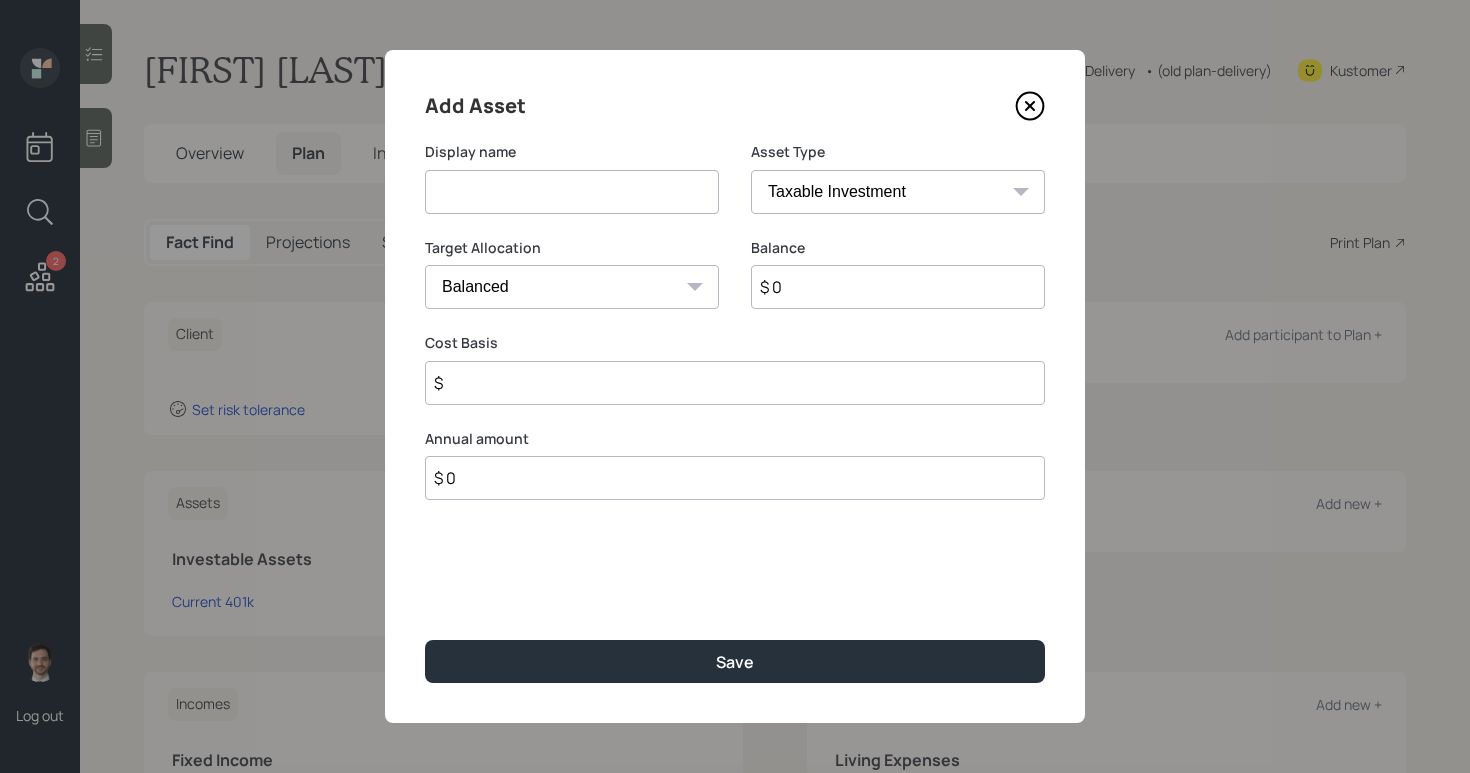 click at bounding box center [572, 192] 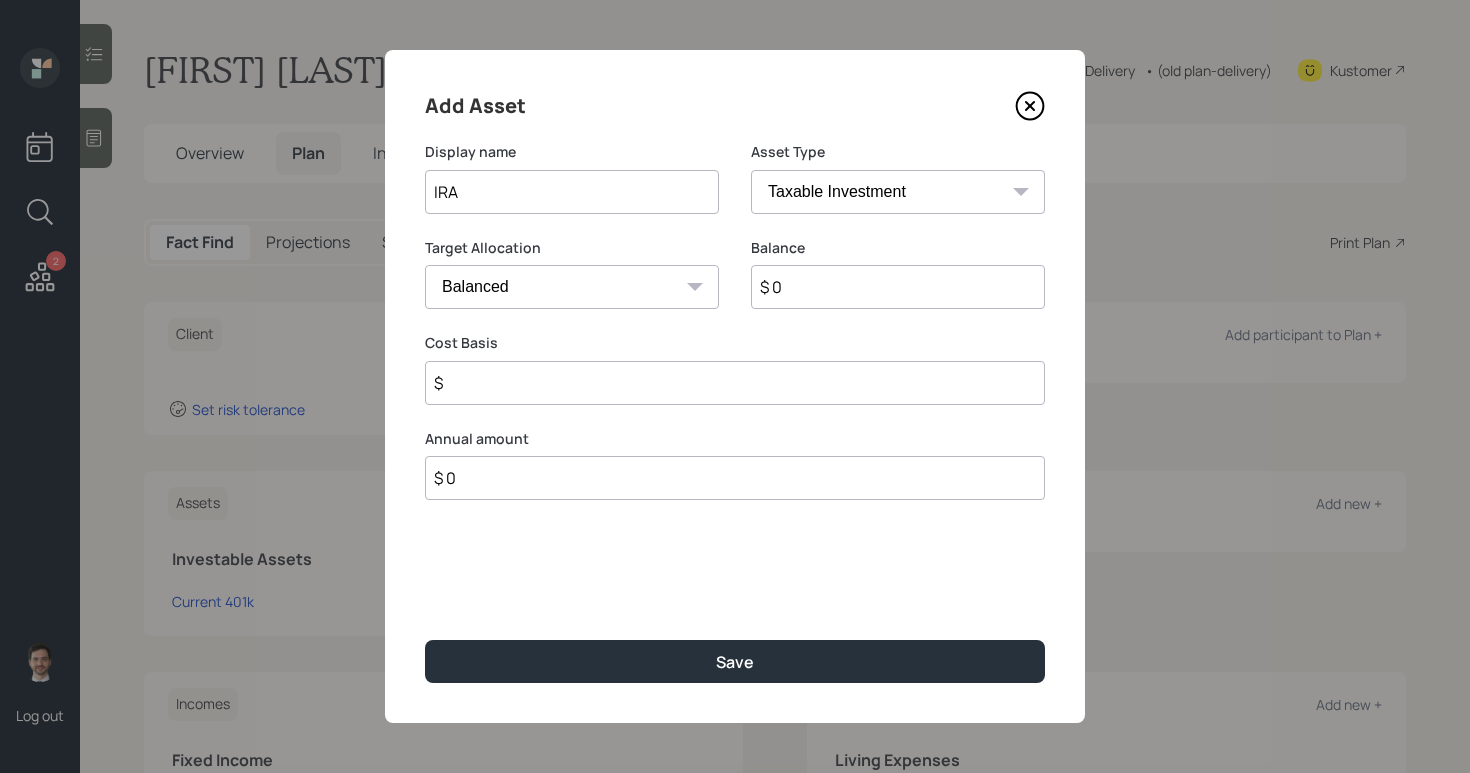 type on "IRA" 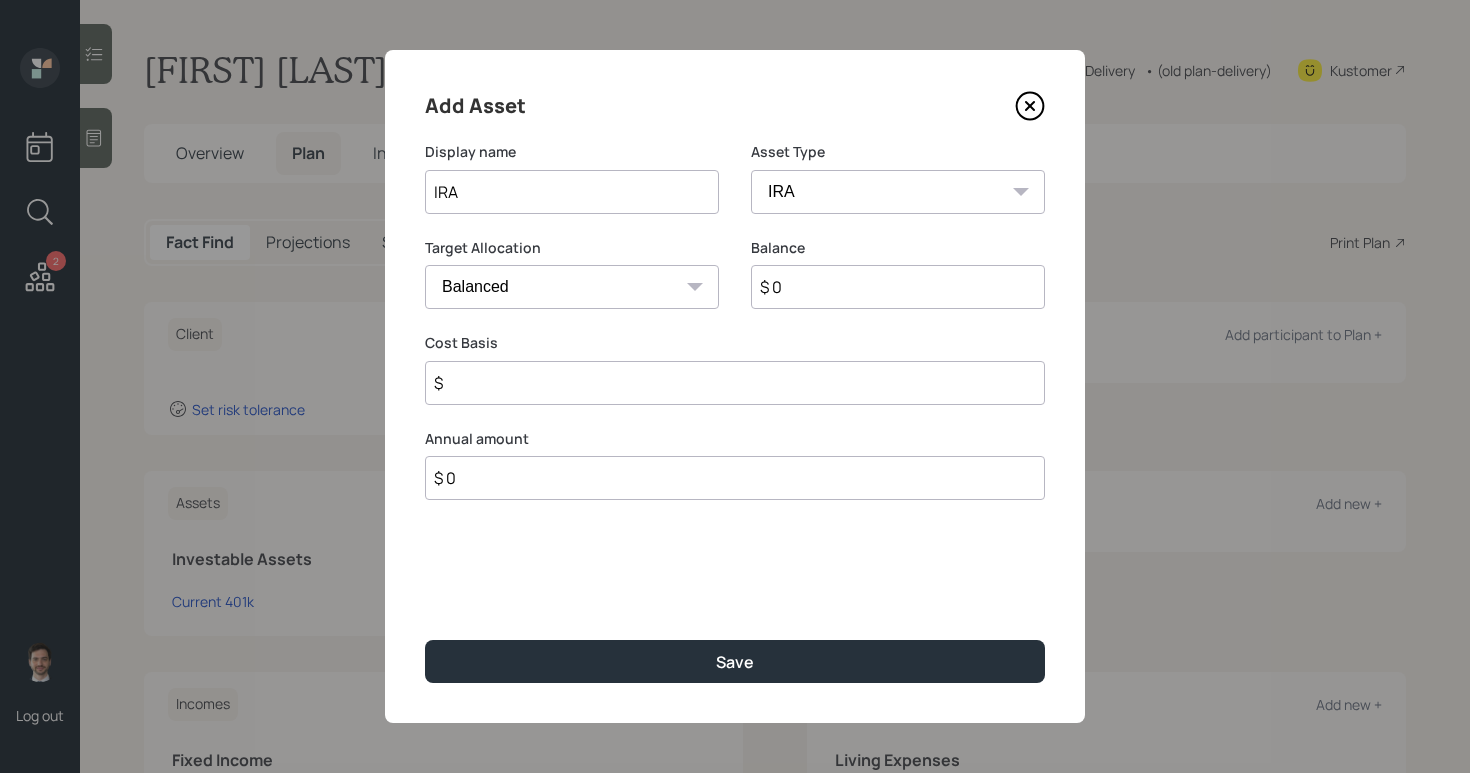 type on "$" 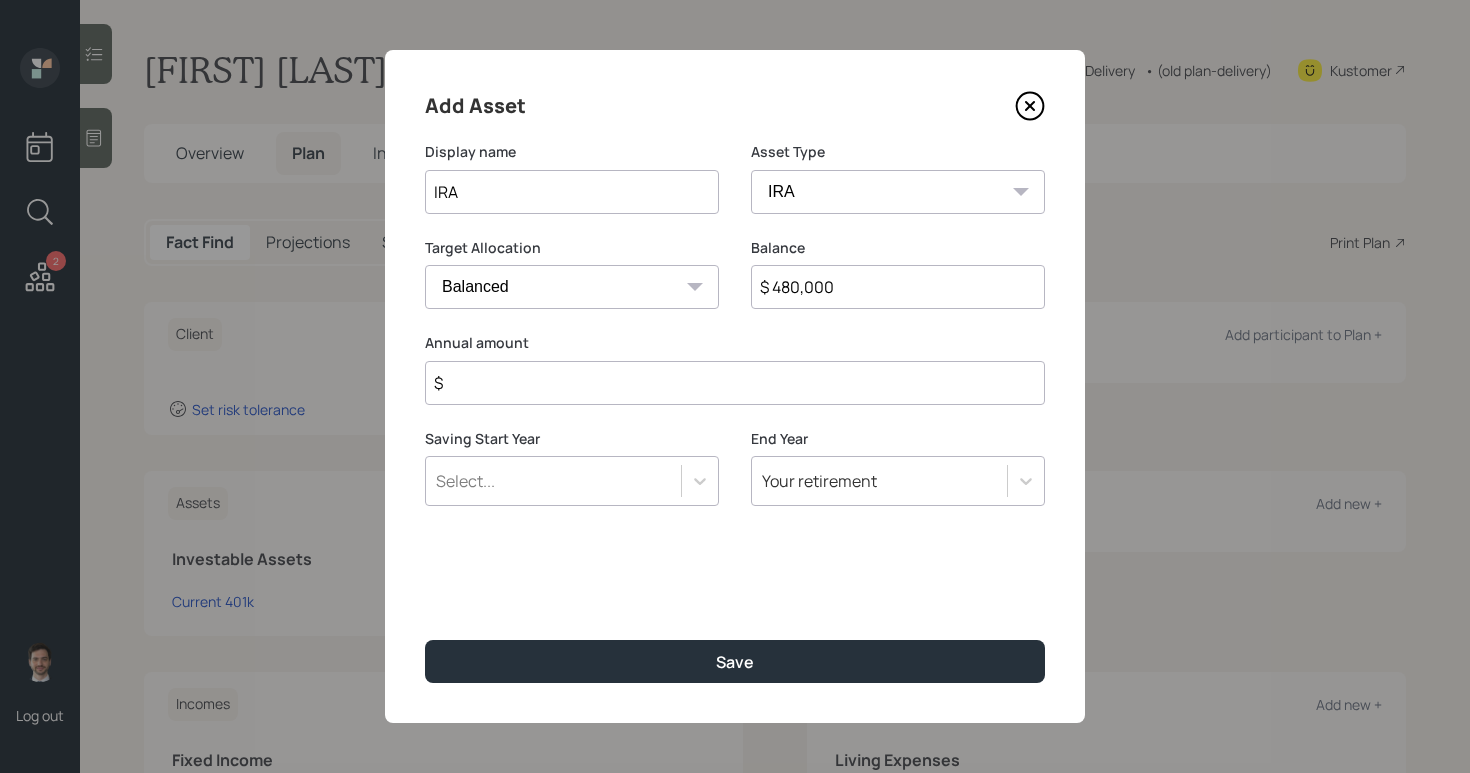 type on "$ 480,000" 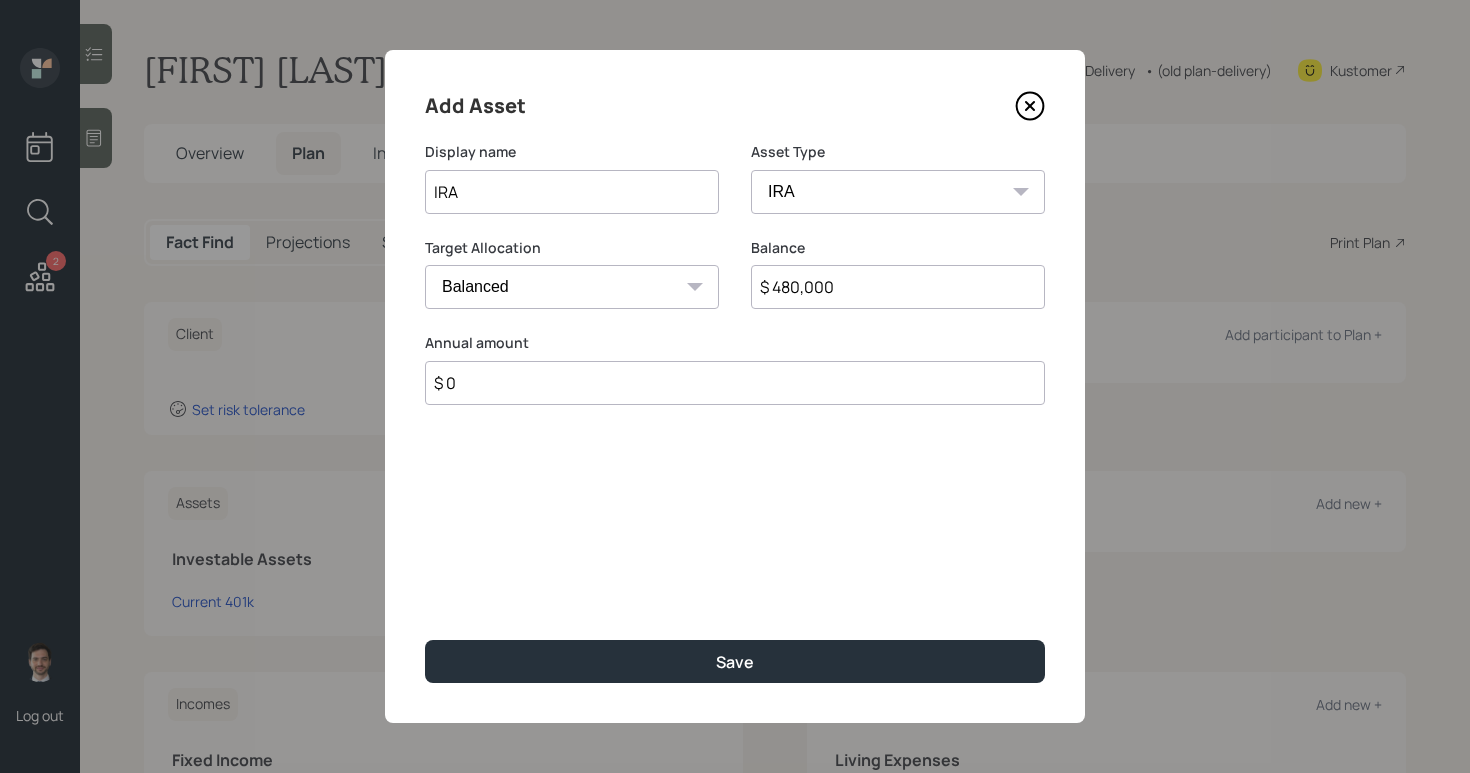 type on "$ 0" 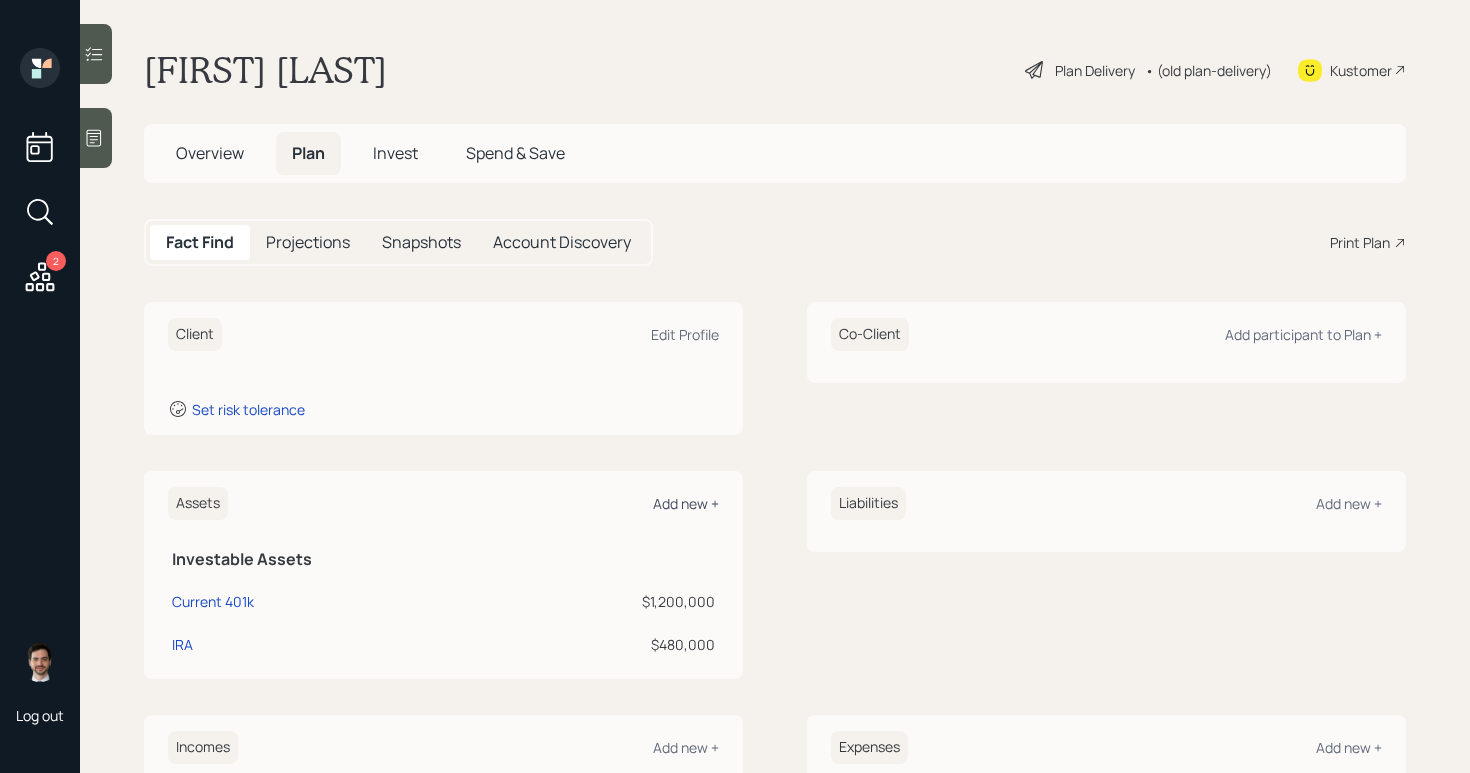 click on "Add new +" at bounding box center (686, 503) 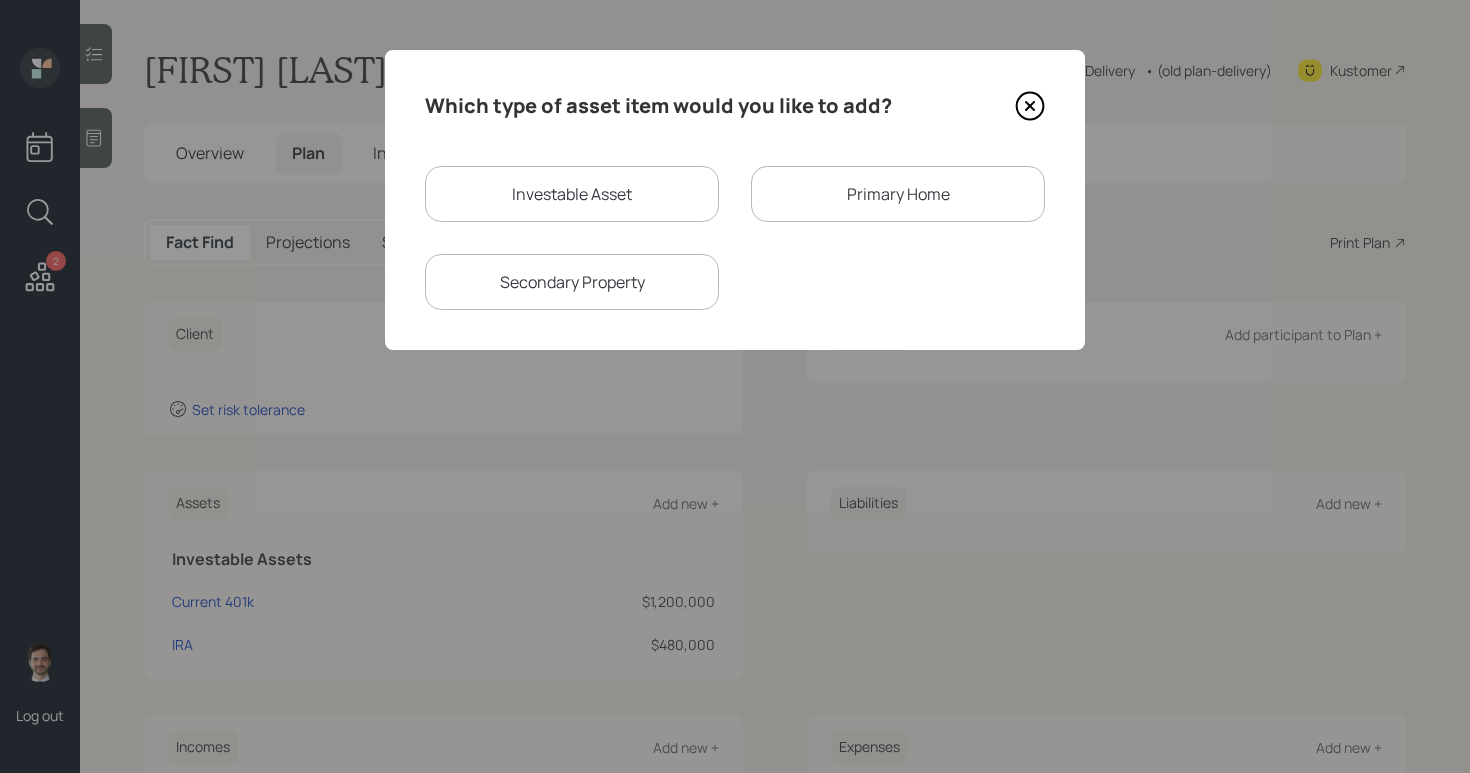 click on "Primary Home" at bounding box center [898, 194] 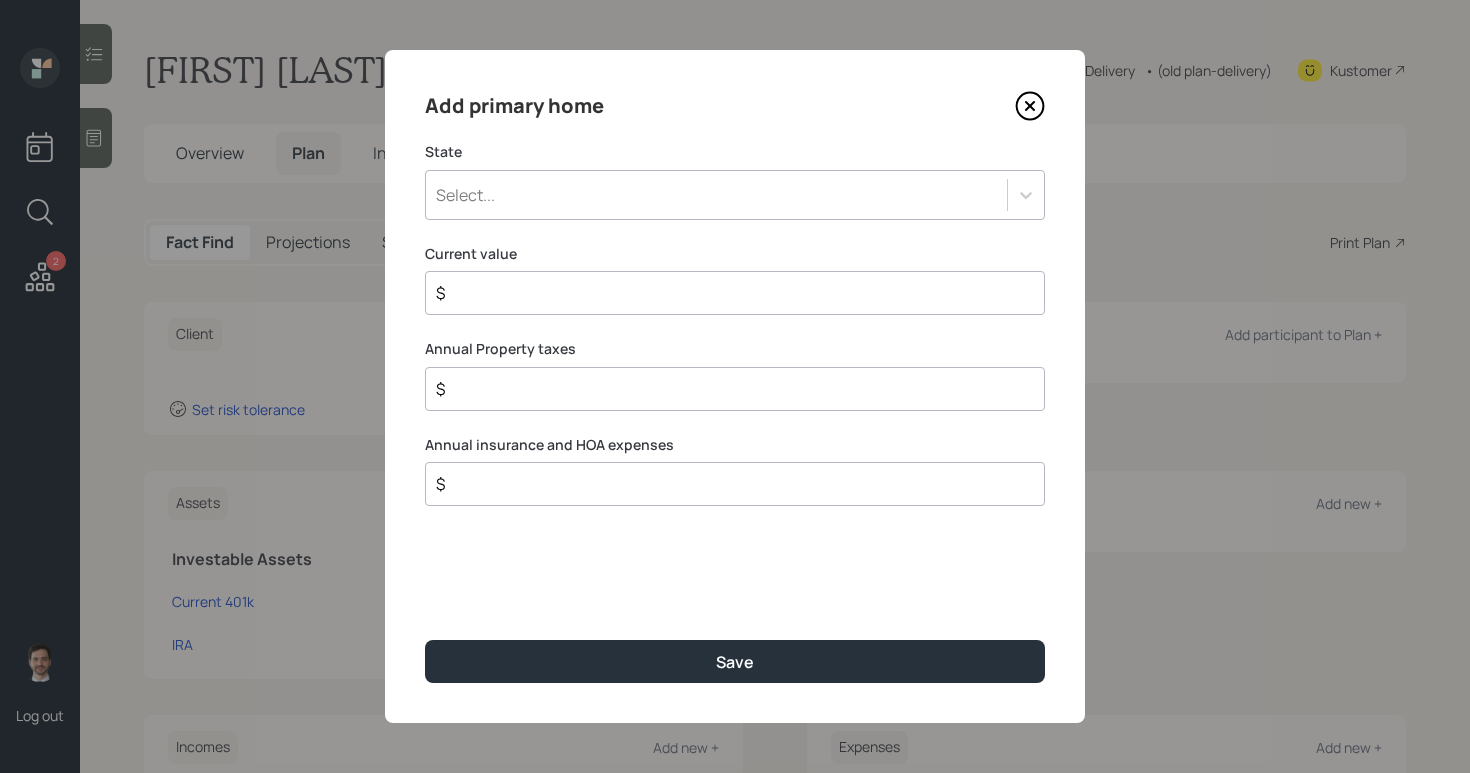 click on "Select..." at bounding box center (716, 195) 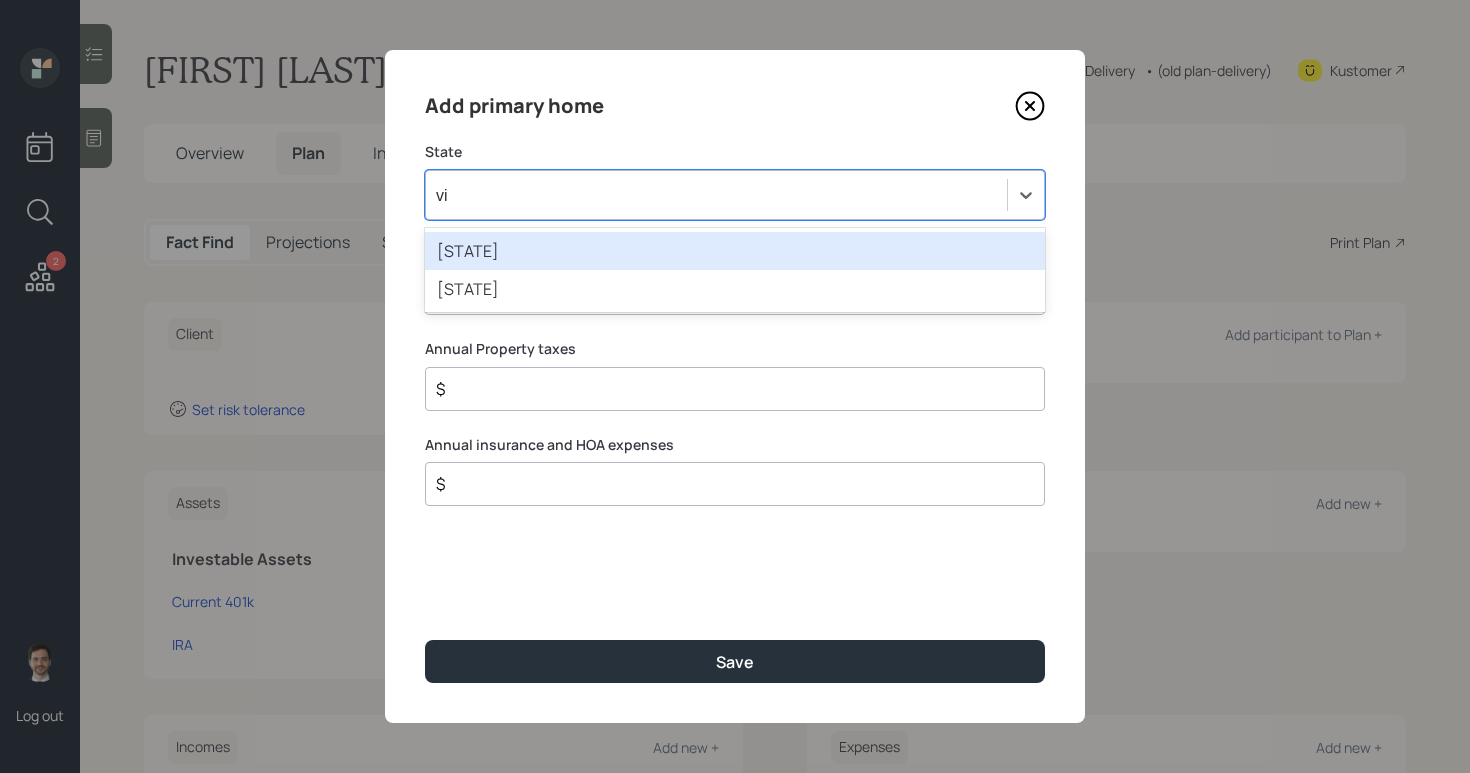 type on "vir" 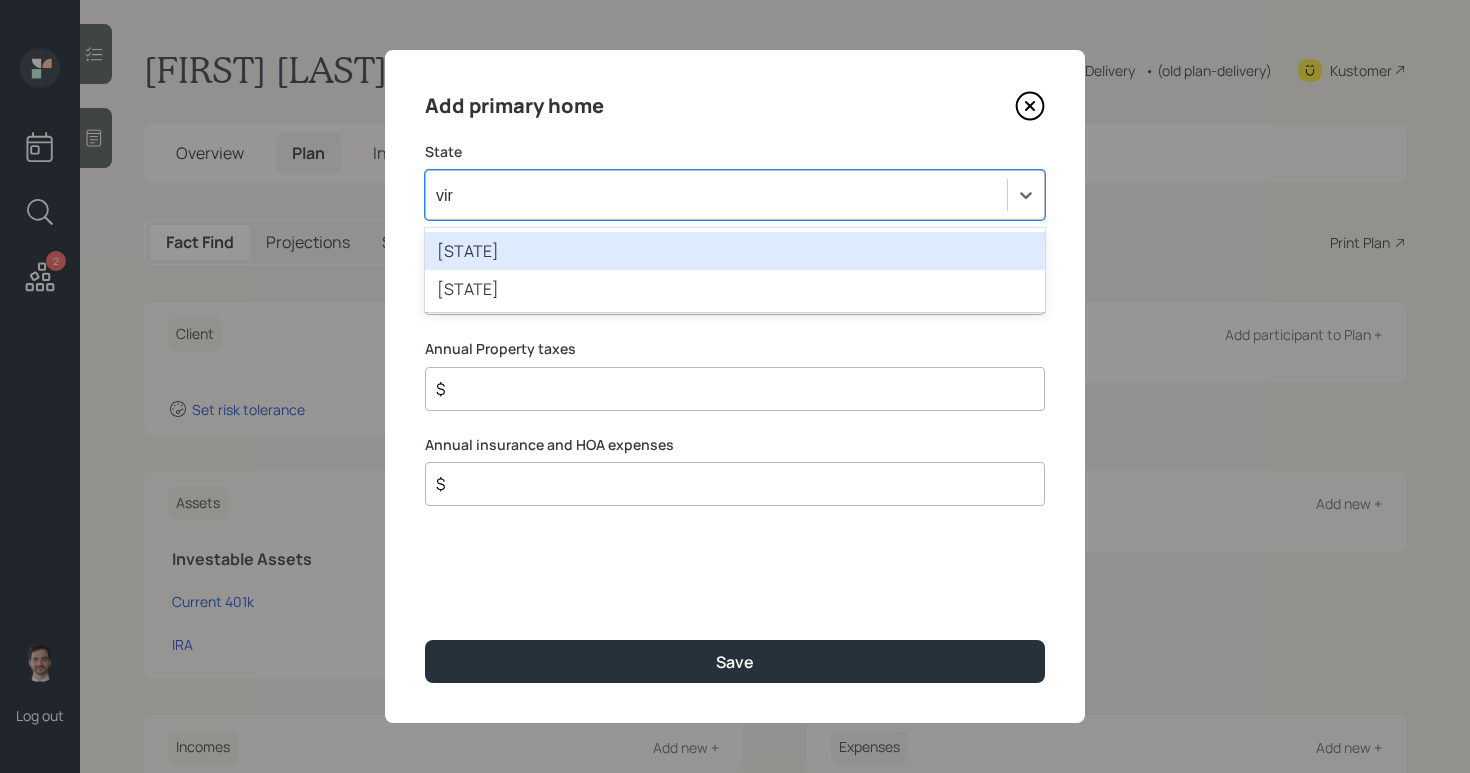 type 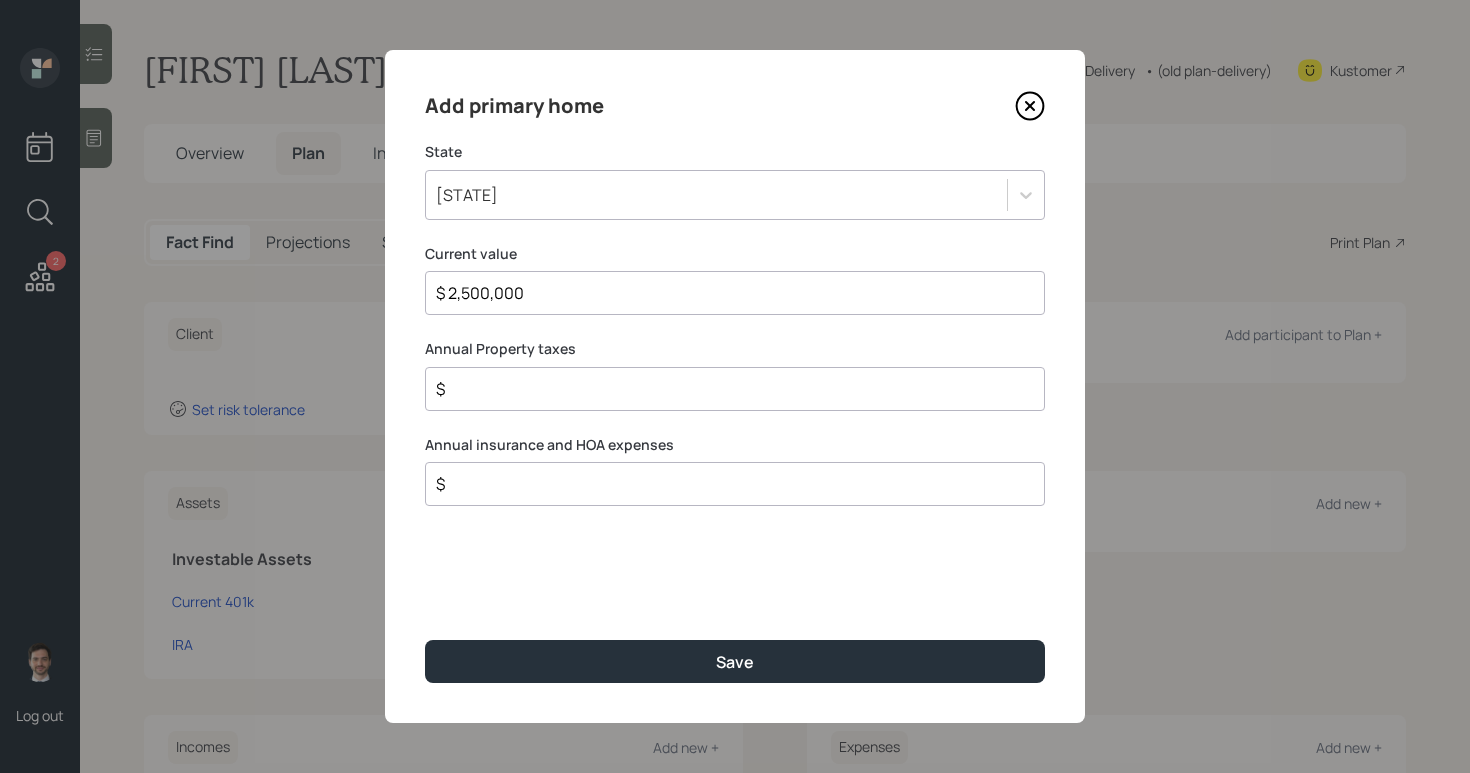 type on "$ 2,500,000" 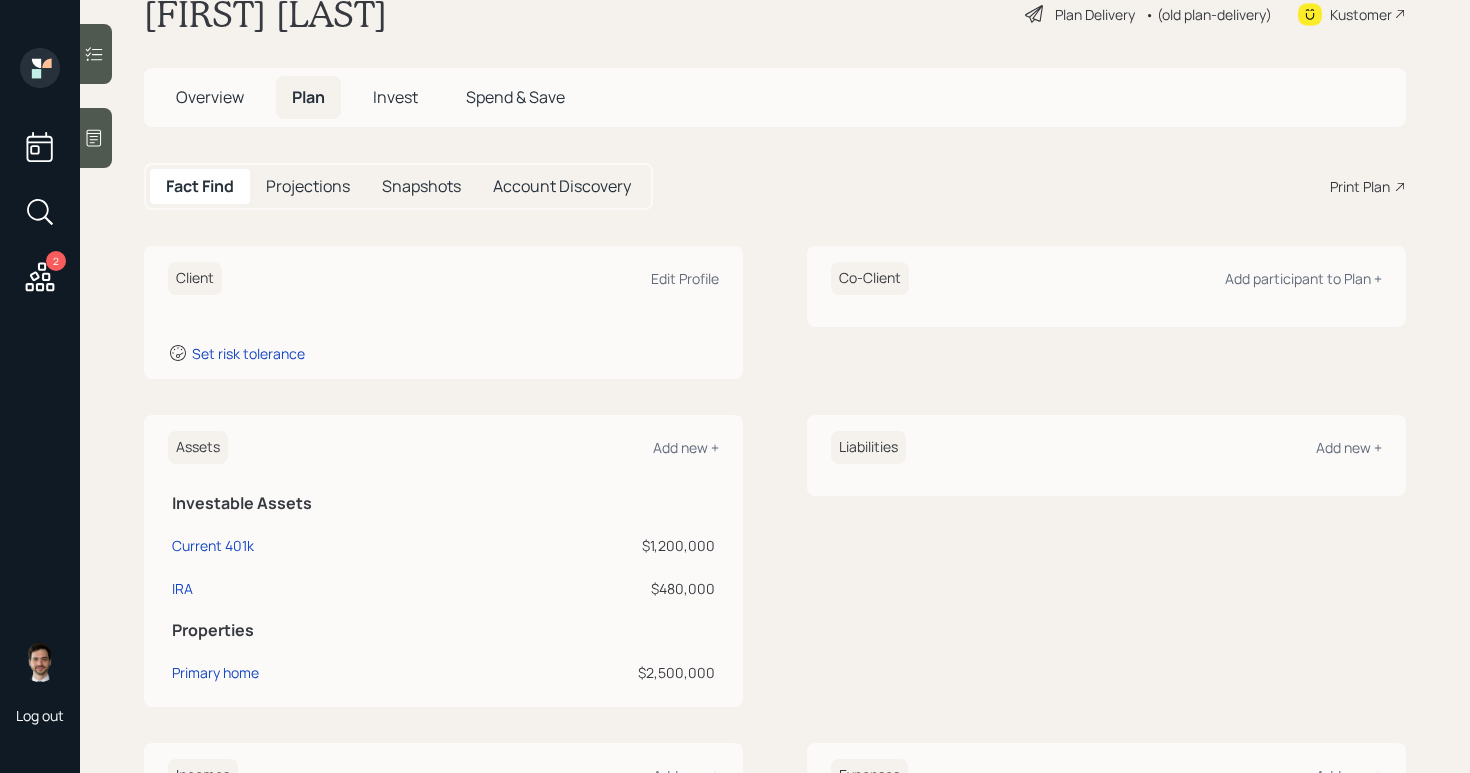 scroll, scrollTop: 56, scrollLeft: 0, axis: vertical 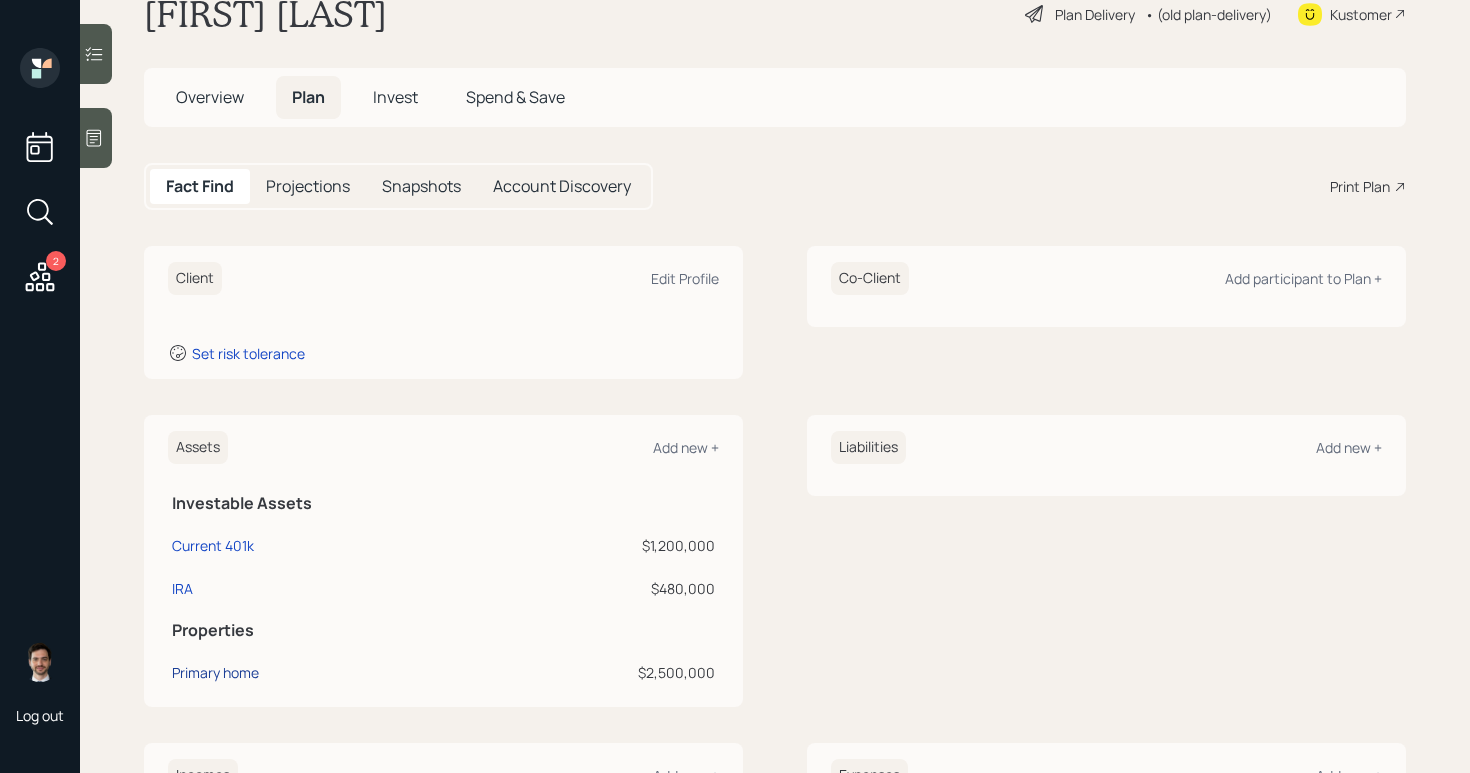 click on "Primary home" at bounding box center (215, 672) 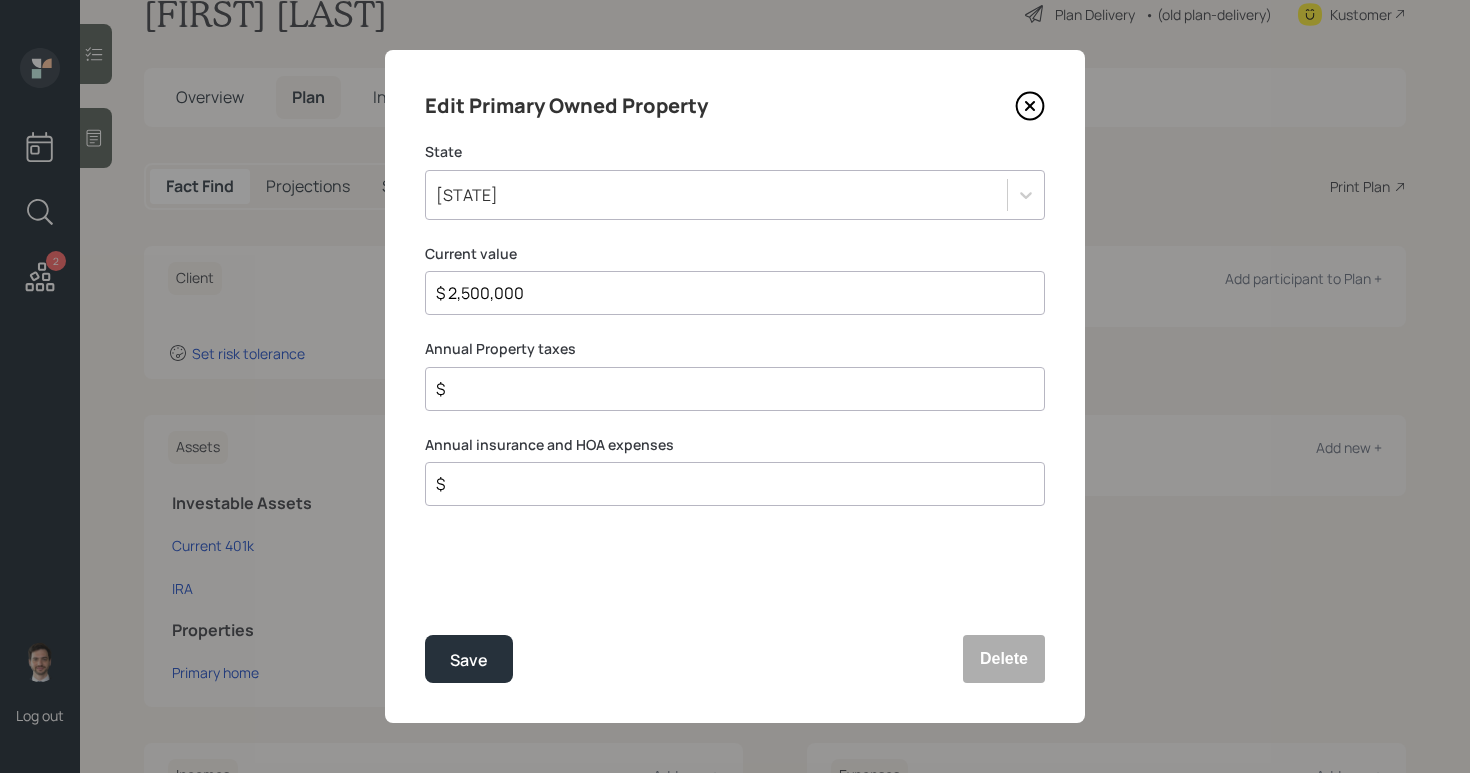 click on "$" at bounding box center (727, 389) 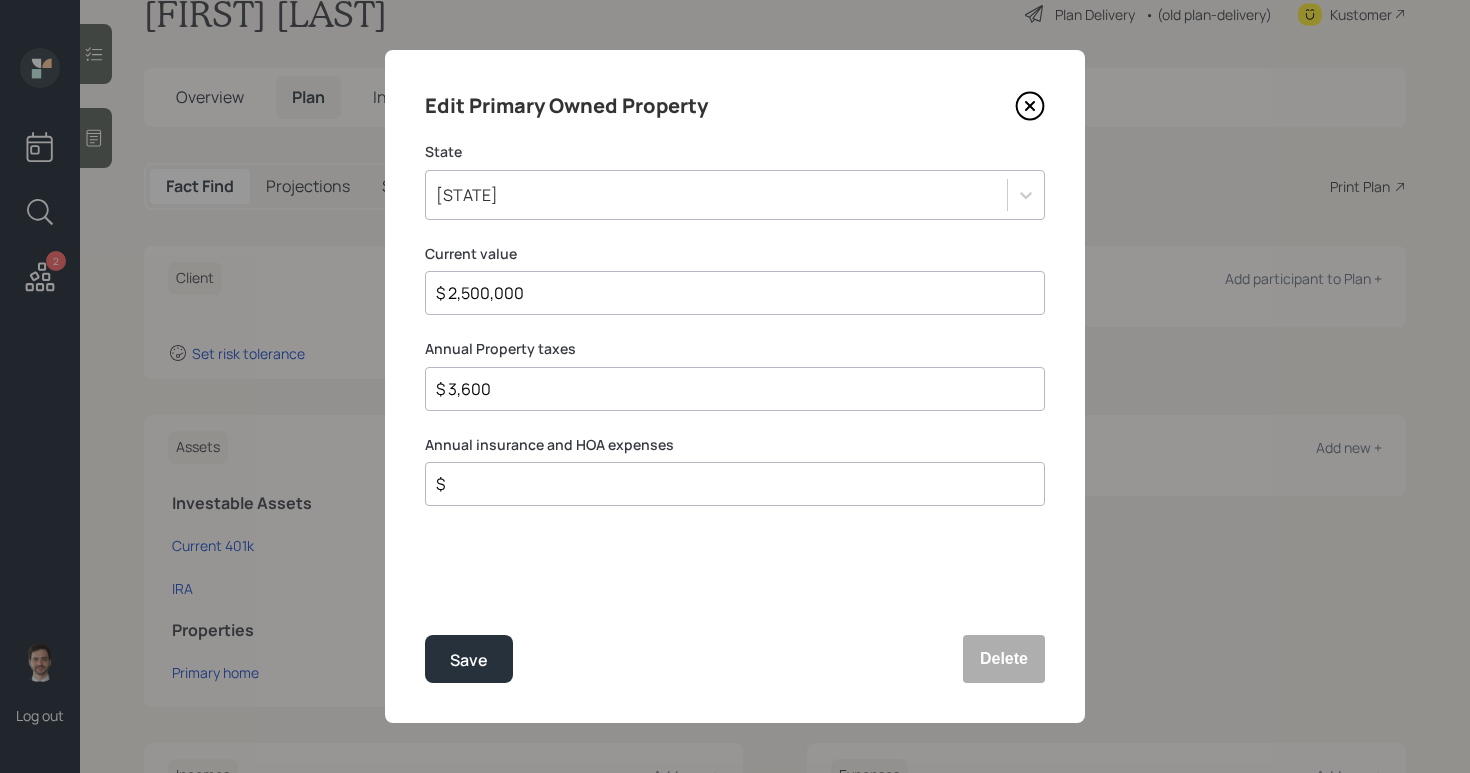 type on "$ 3,600" 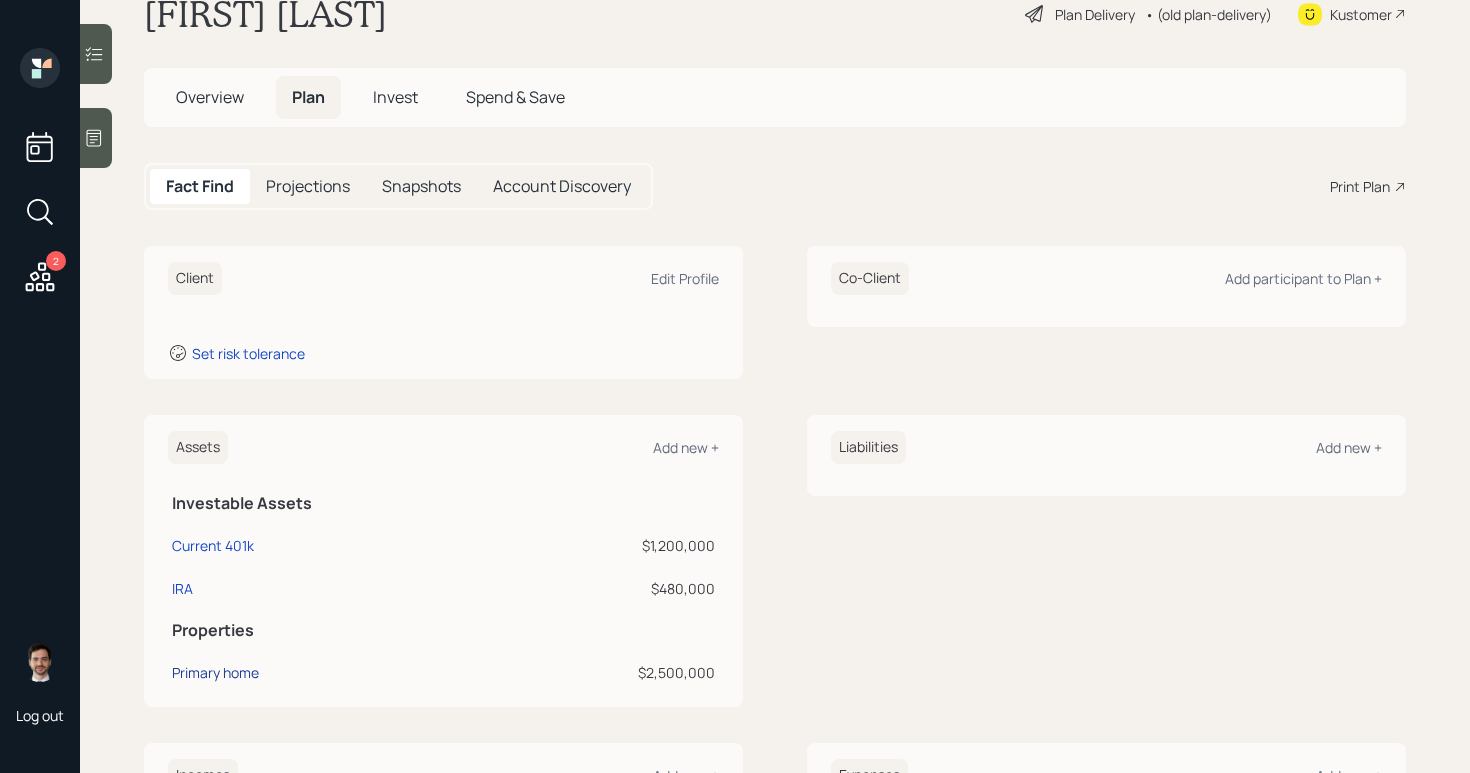 click on "Primary home" at bounding box center [215, 672] 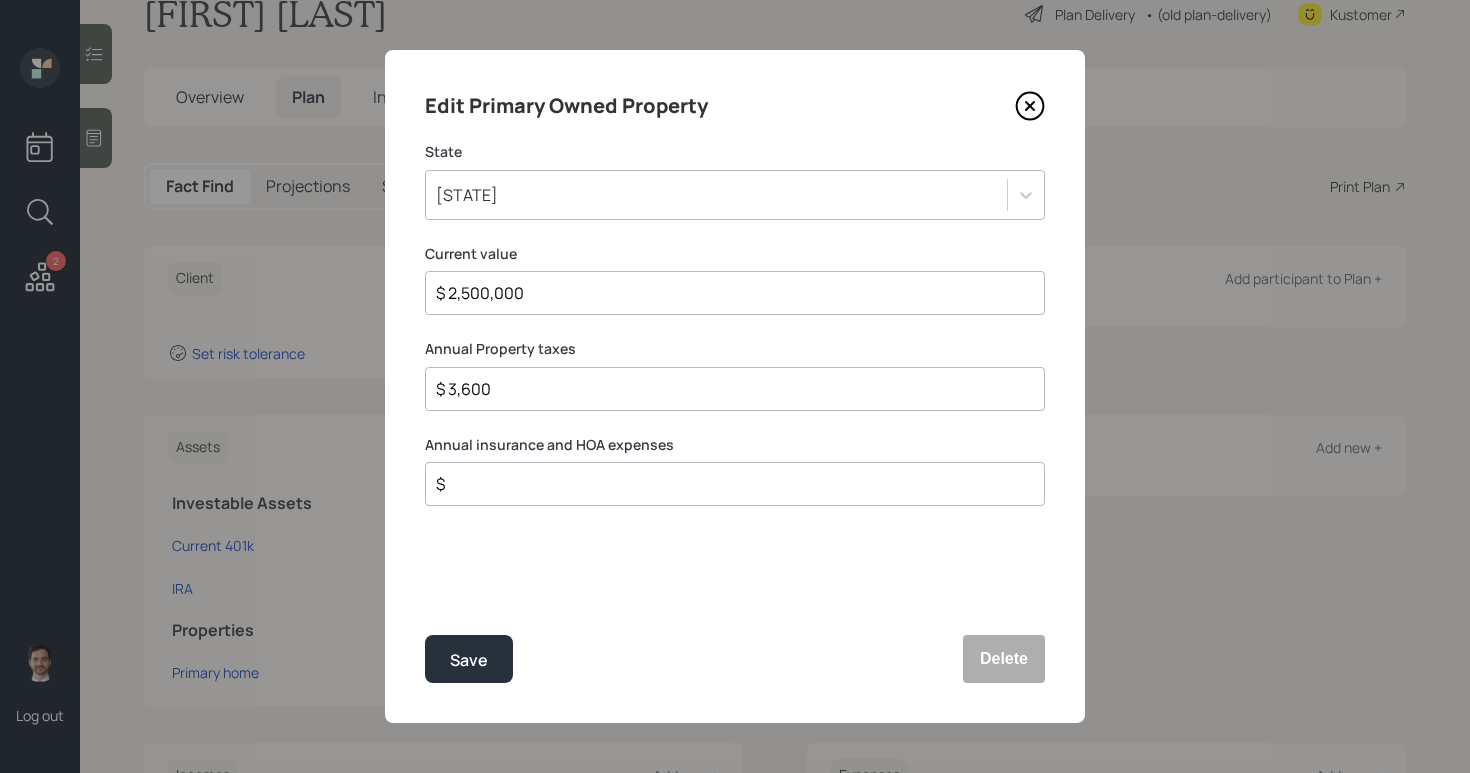 click on "$" at bounding box center (735, 484) 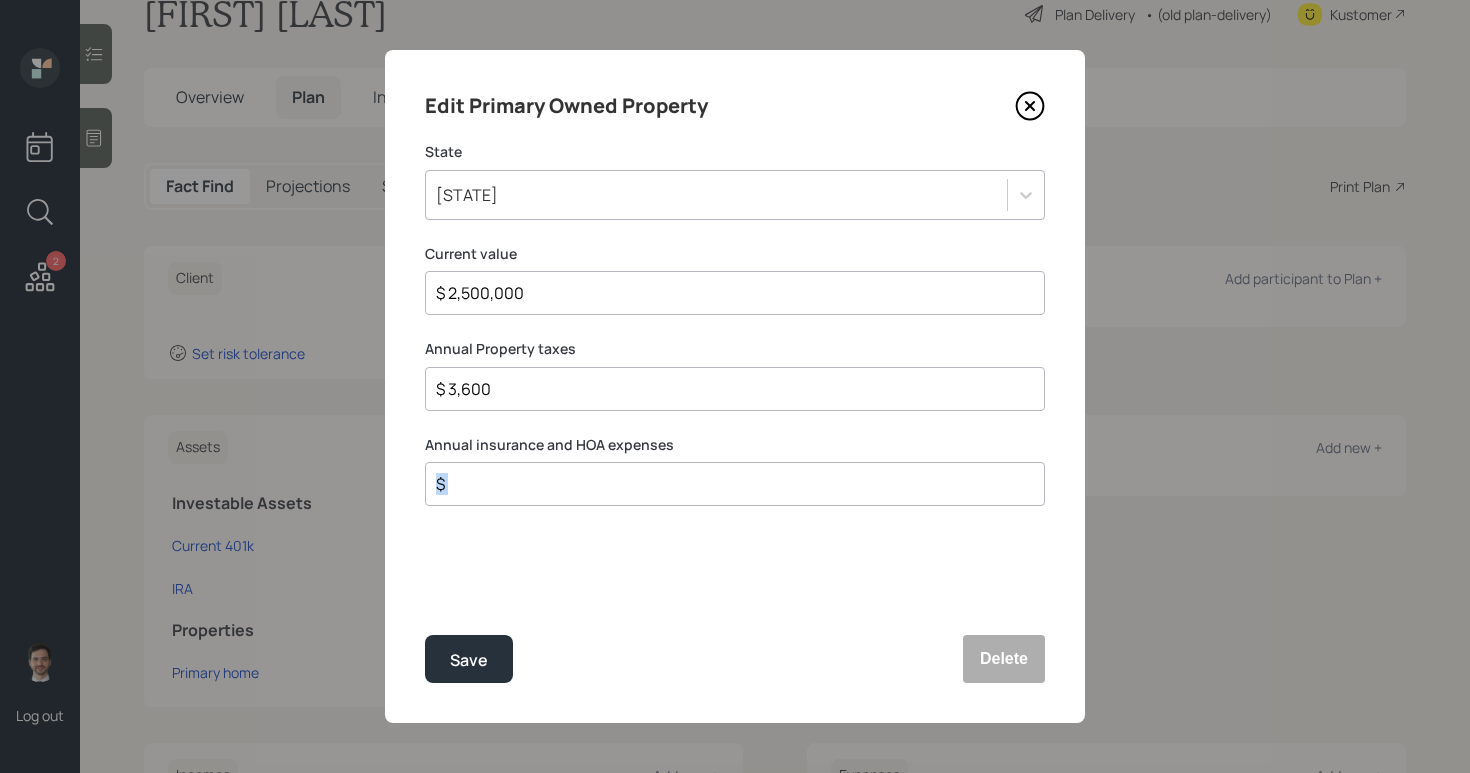 click on "$" at bounding box center (735, 484) 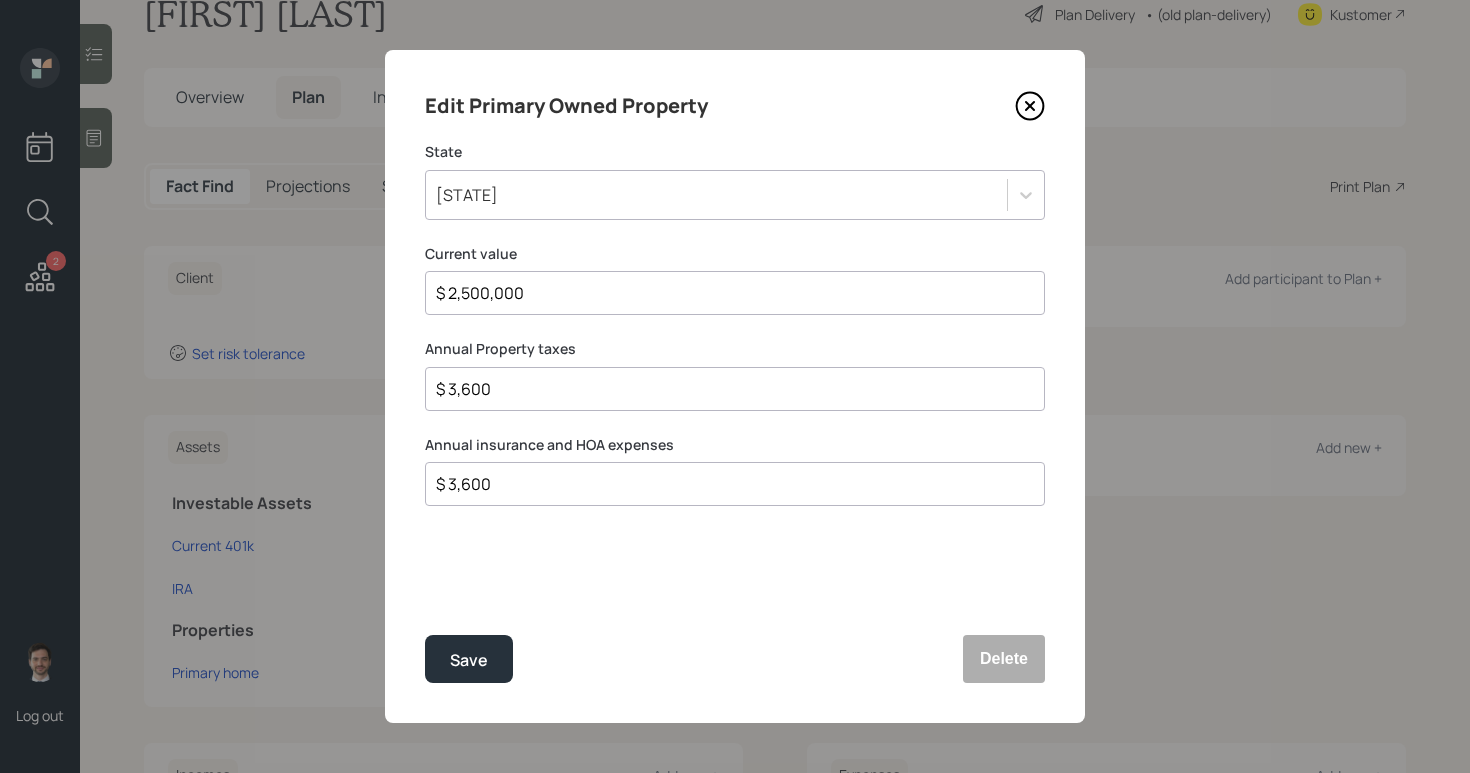 type on "$ 3,600" 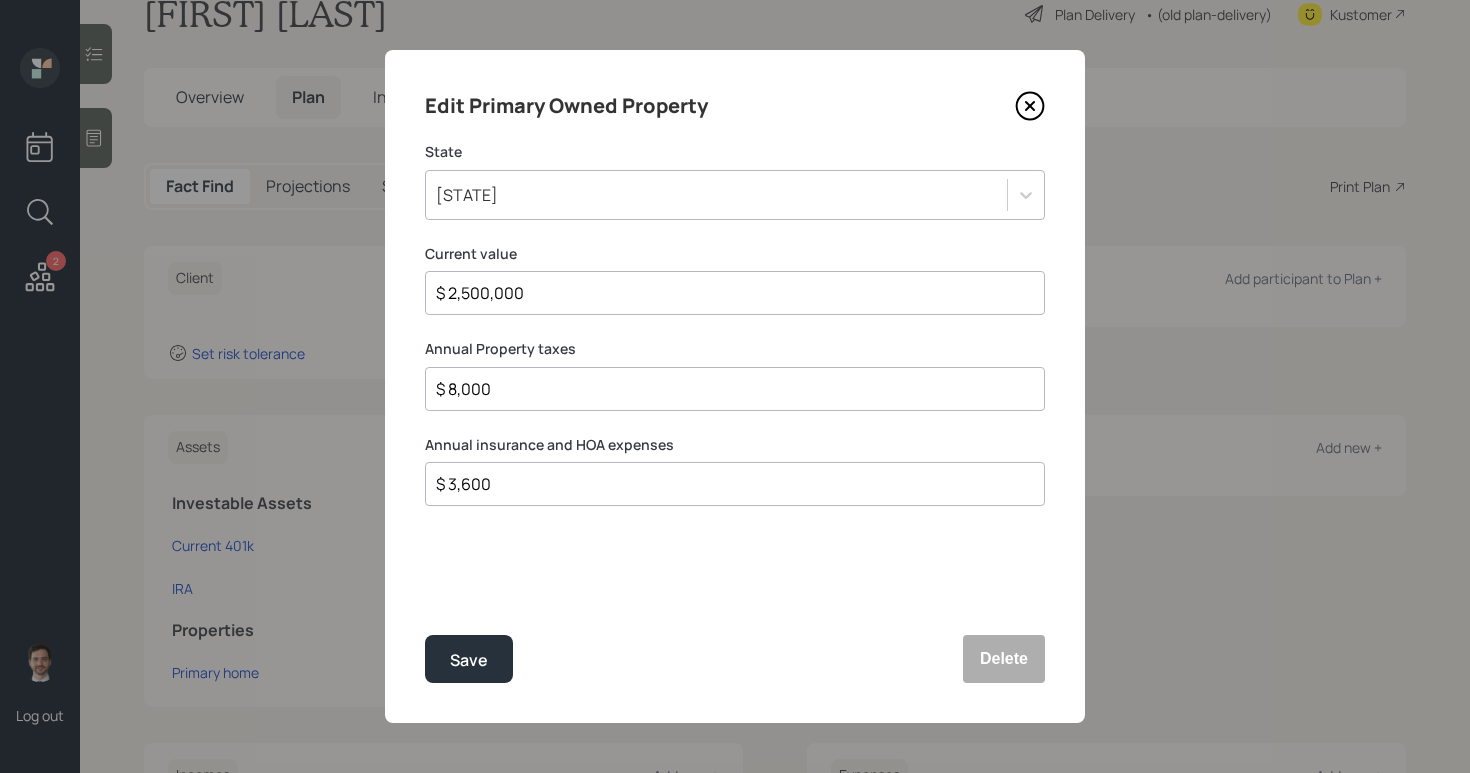type on "$ 8,000" 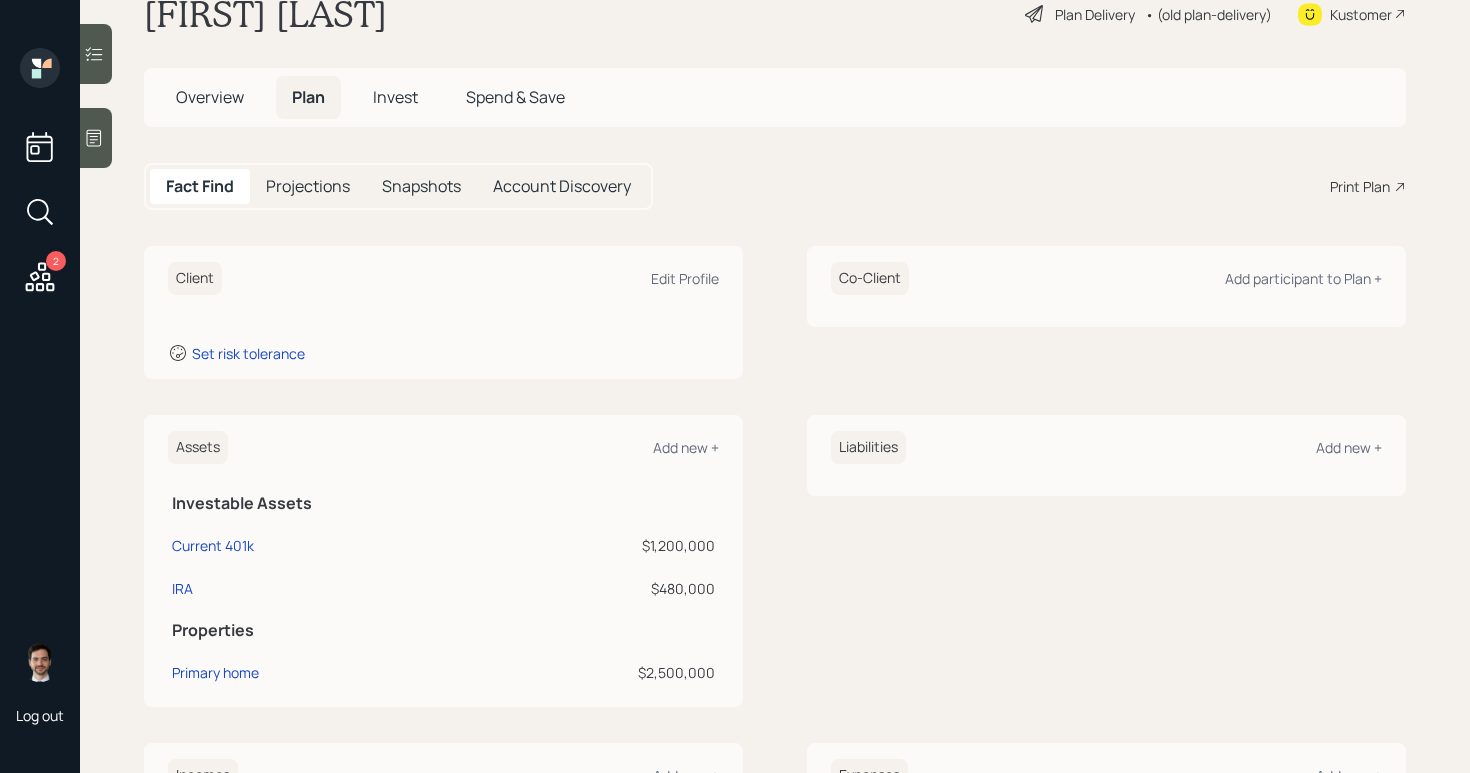 click on "Co-Client Add participant to Plan +" at bounding box center [1106, 312] 